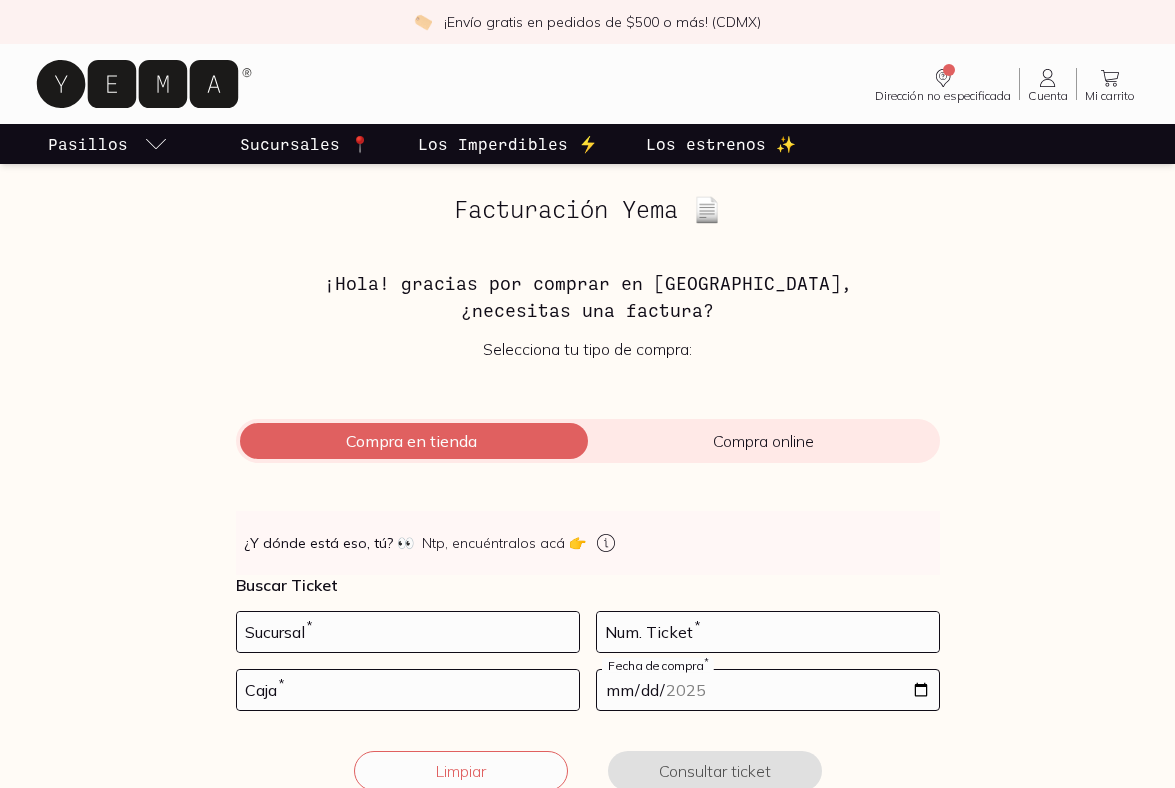 scroll, scrollTop: 0, scrollLeft: 0, axis: both 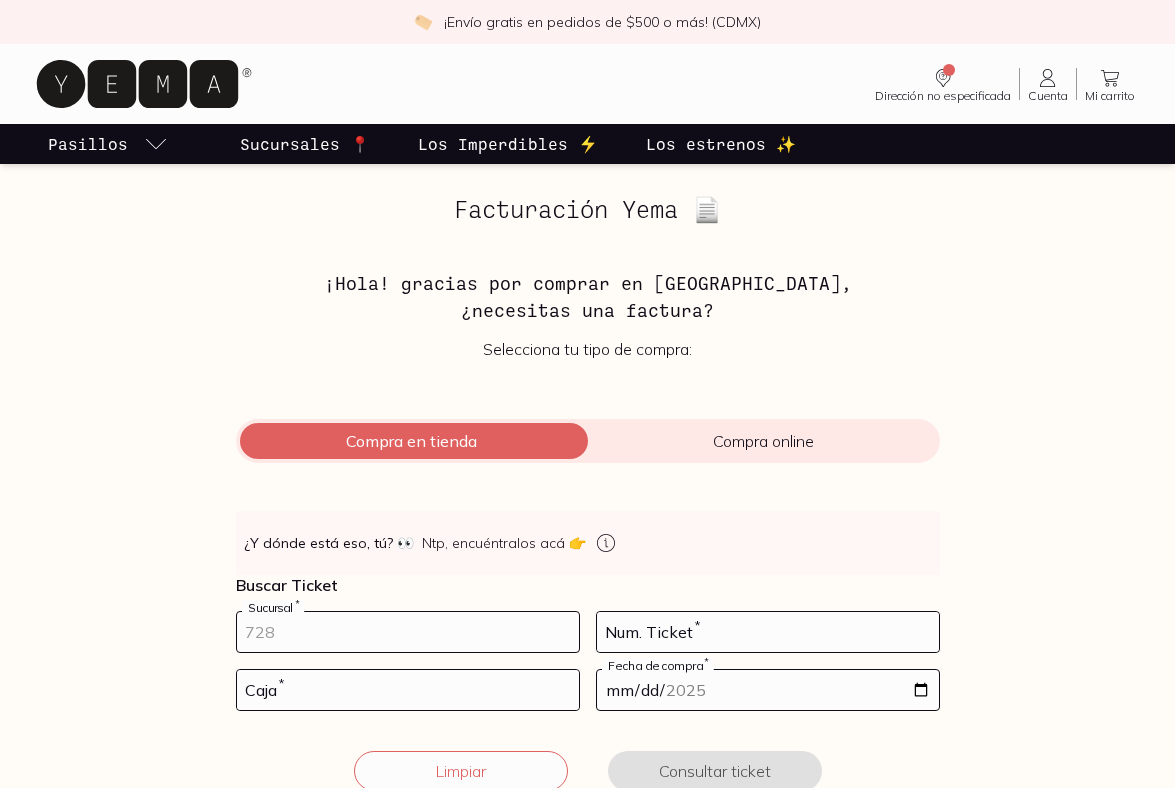 click at bounding box center (408, 632) 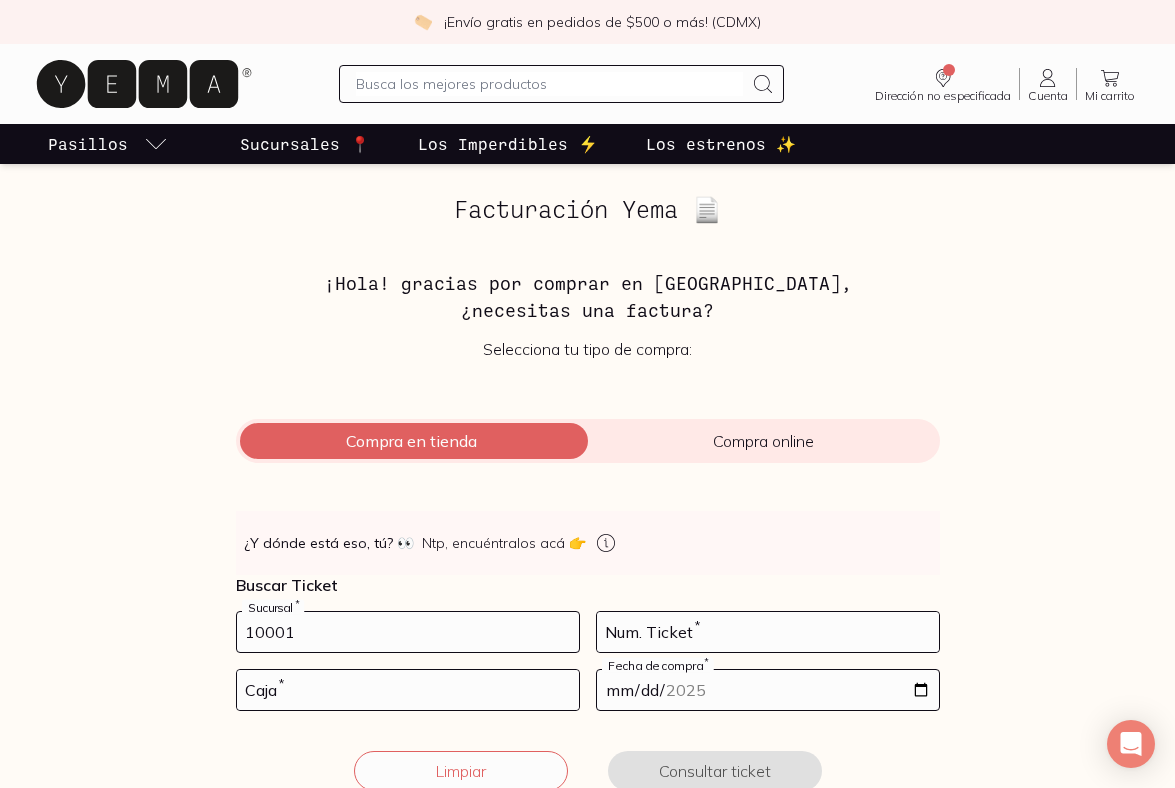type on "10001" 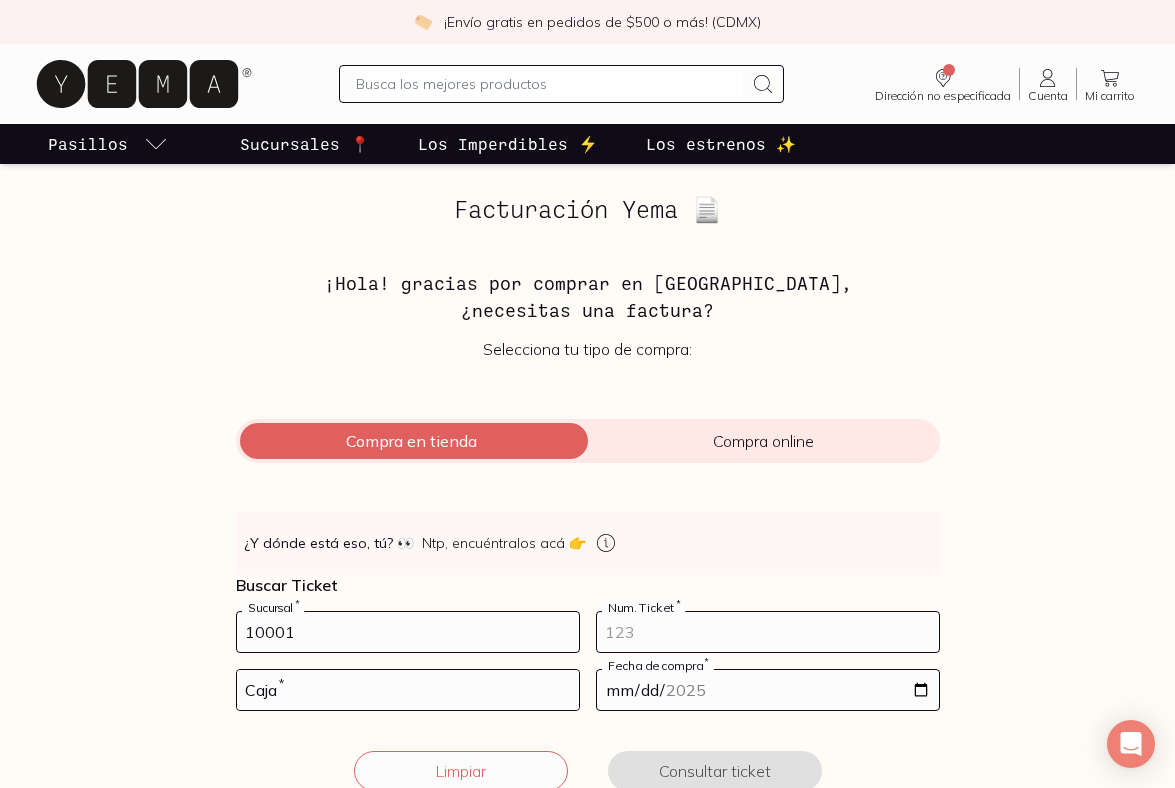 click at bounding box center [768, 632] 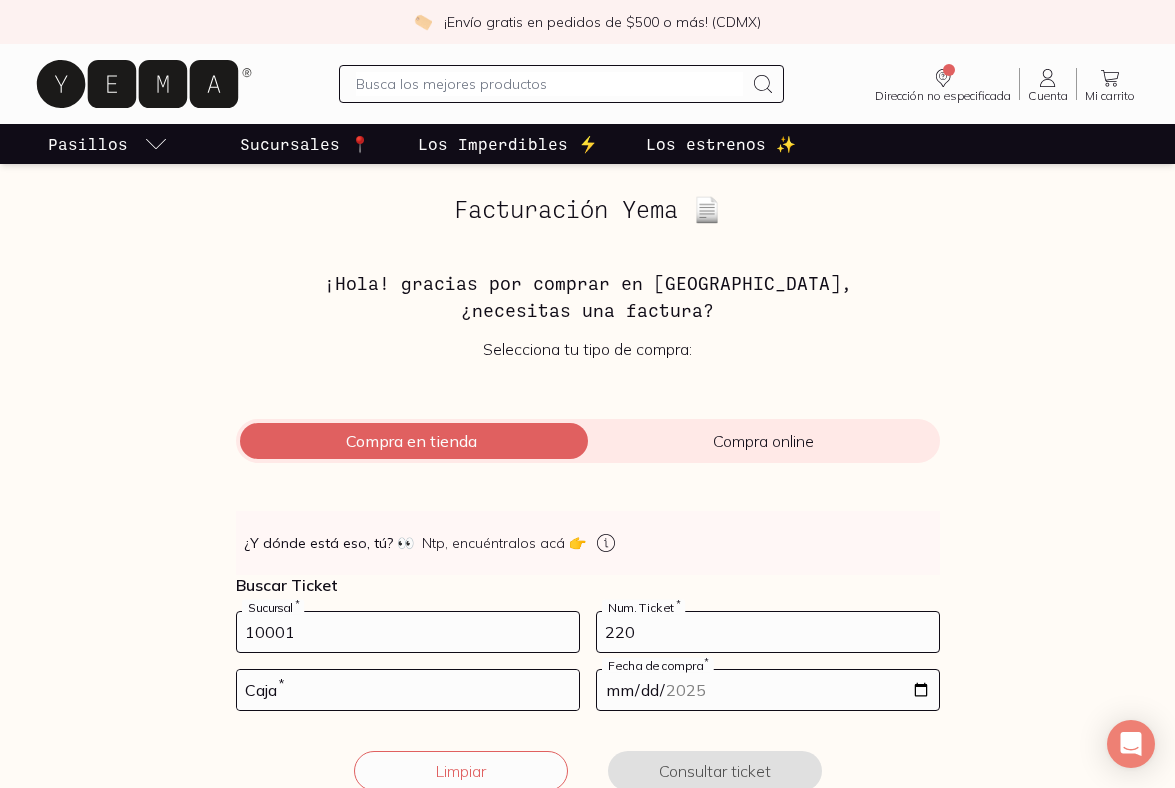 type on "220" 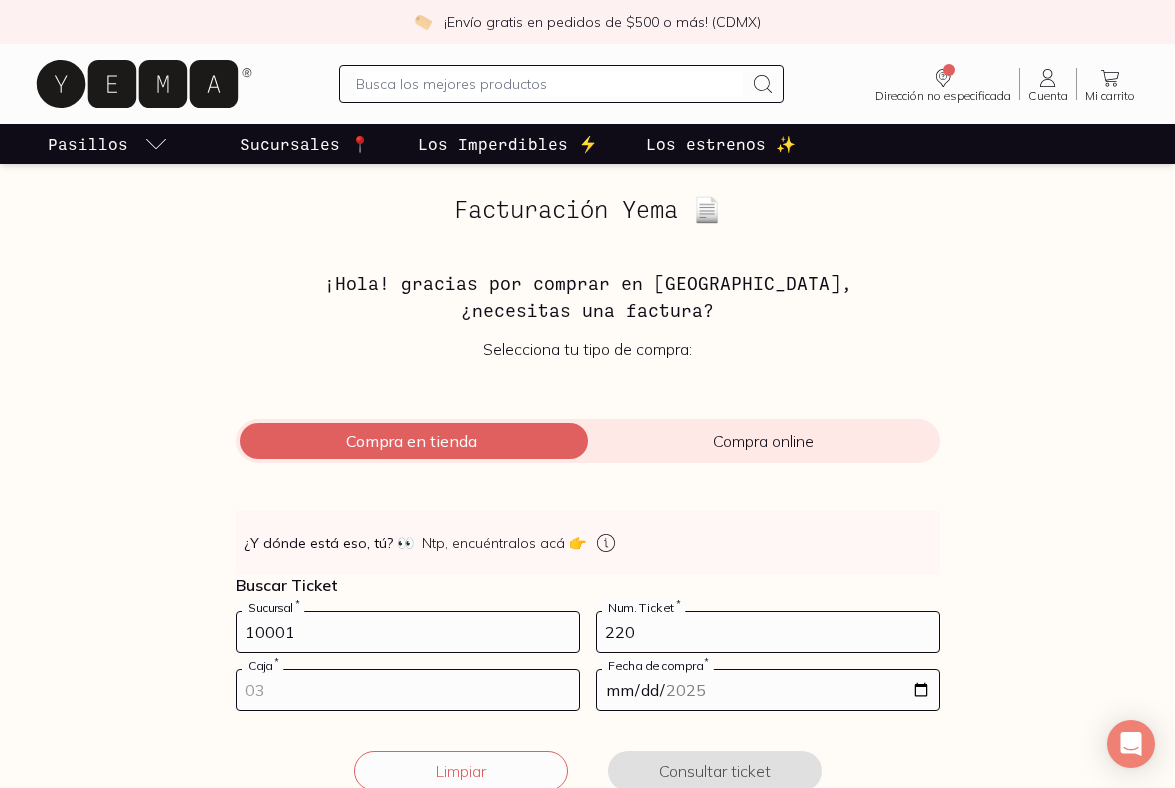 click at bounding box center [408, 690] 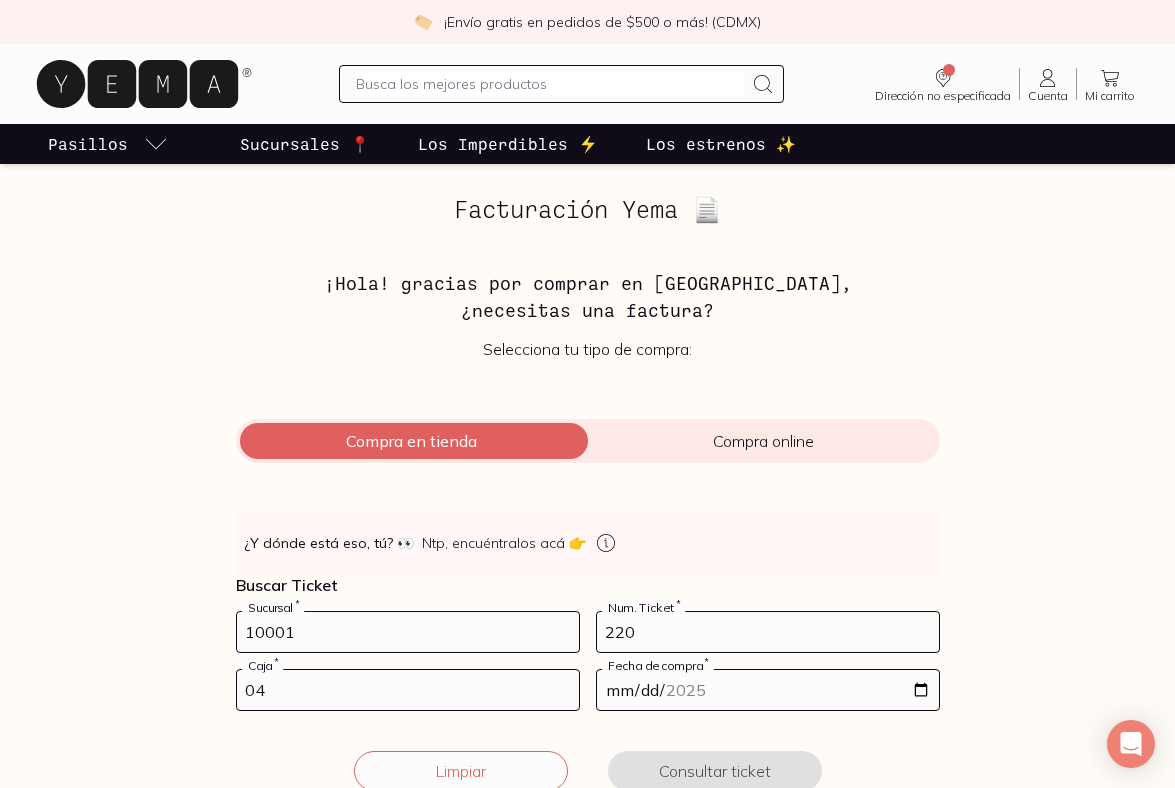 type on "04" 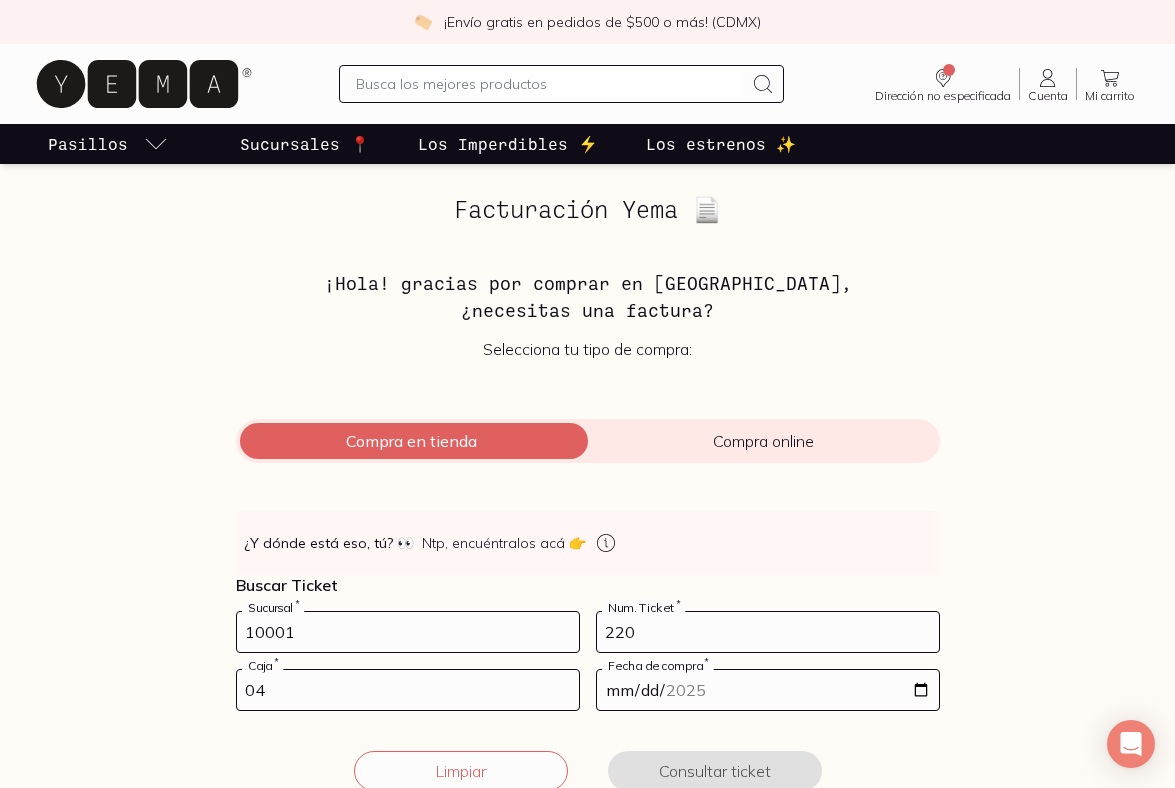 type on "[DATE]" 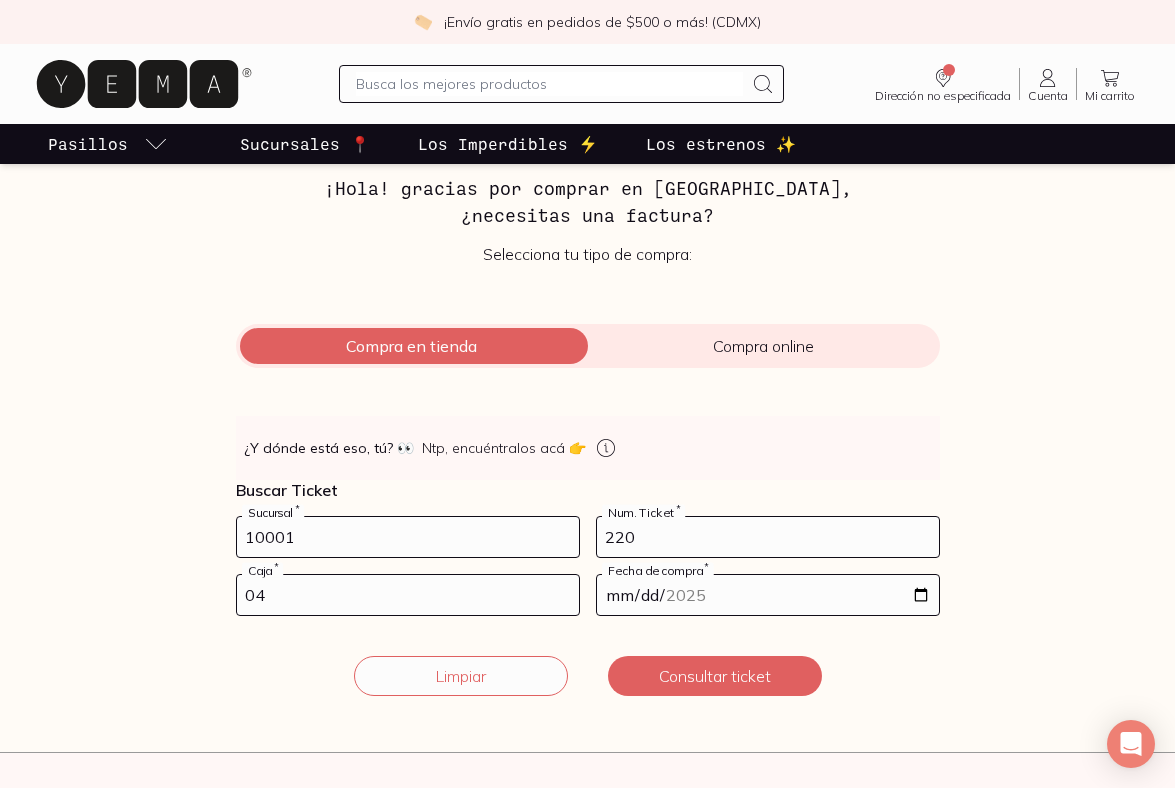 scroll, scrollTop: 98, scrollLeft: 0, axis: vertical 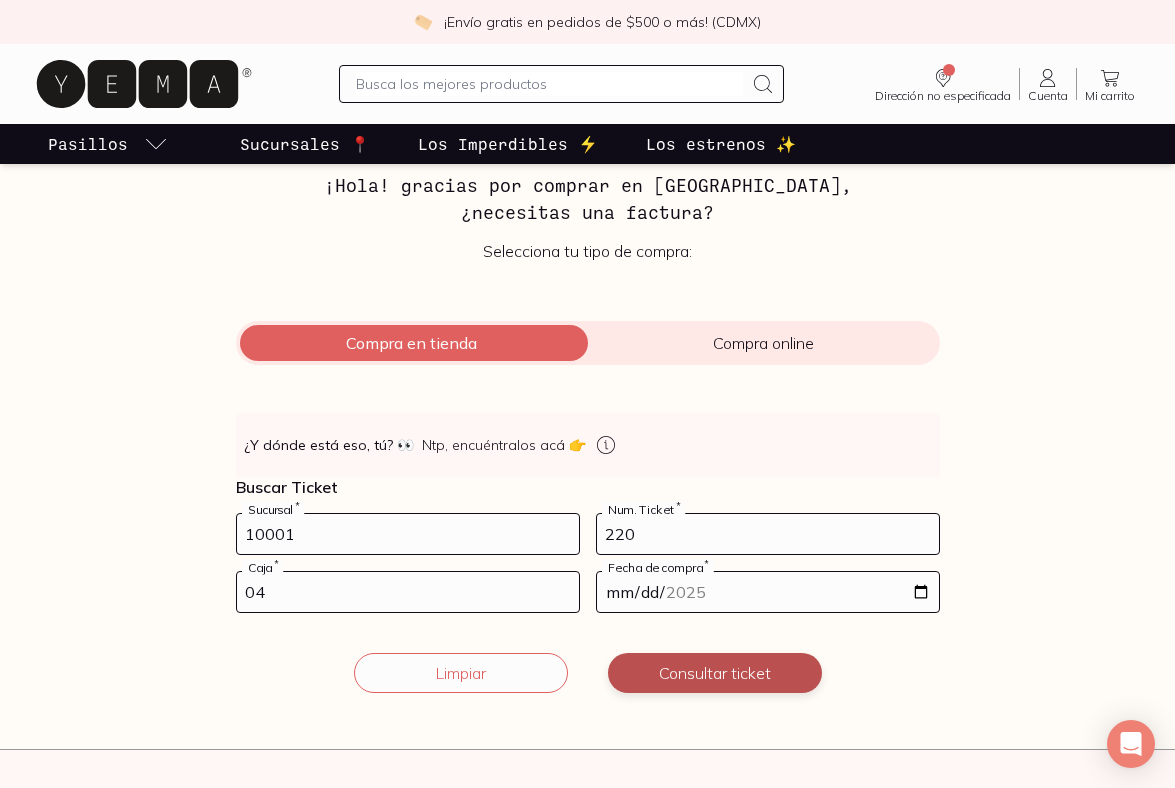click on "Consultar ticket" at bounding box center (715, 673) 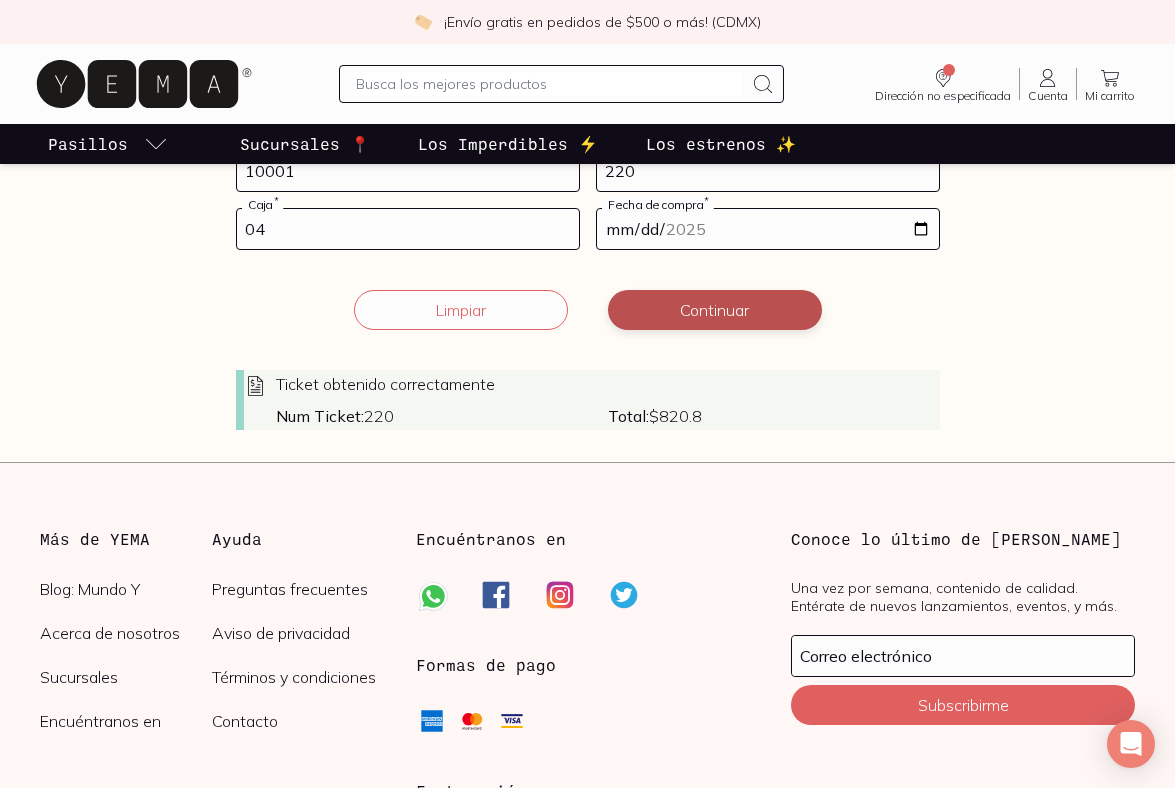 scroll, scrollTop: 483, scrollLeft: 0, axis: vertical 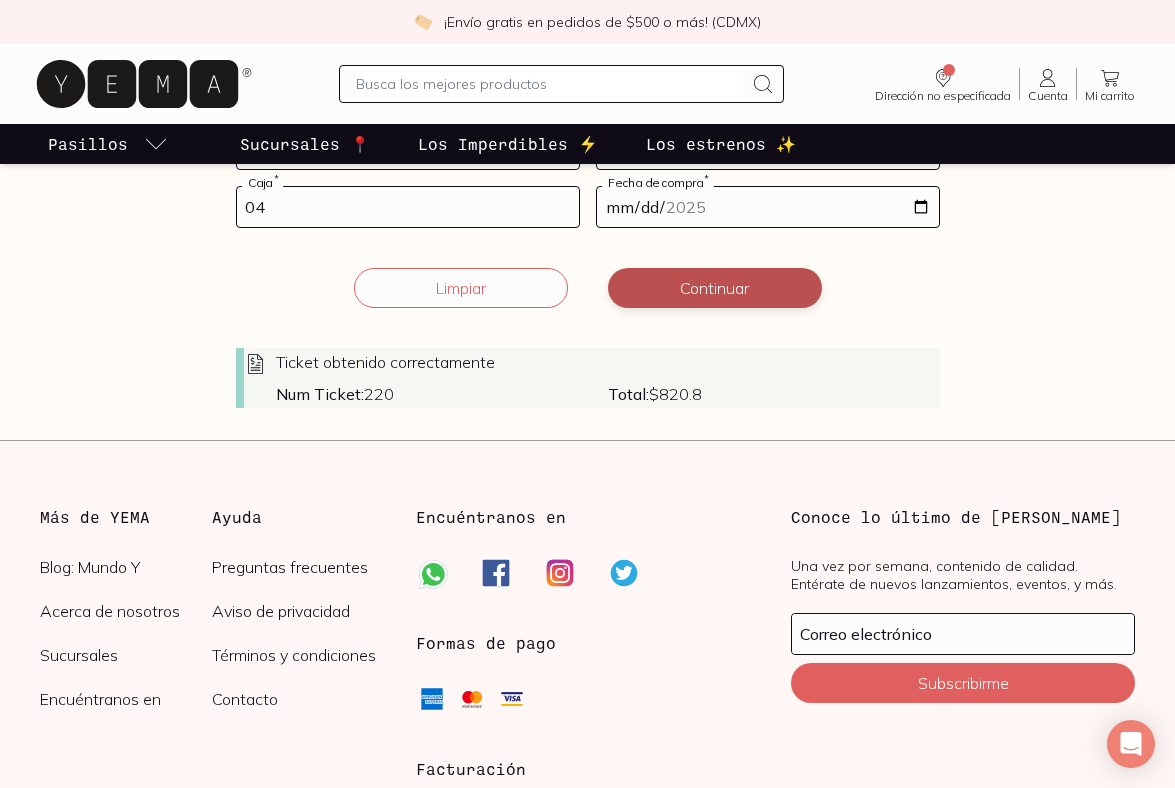 click on "Continuar" at bounding box center (715, 288) 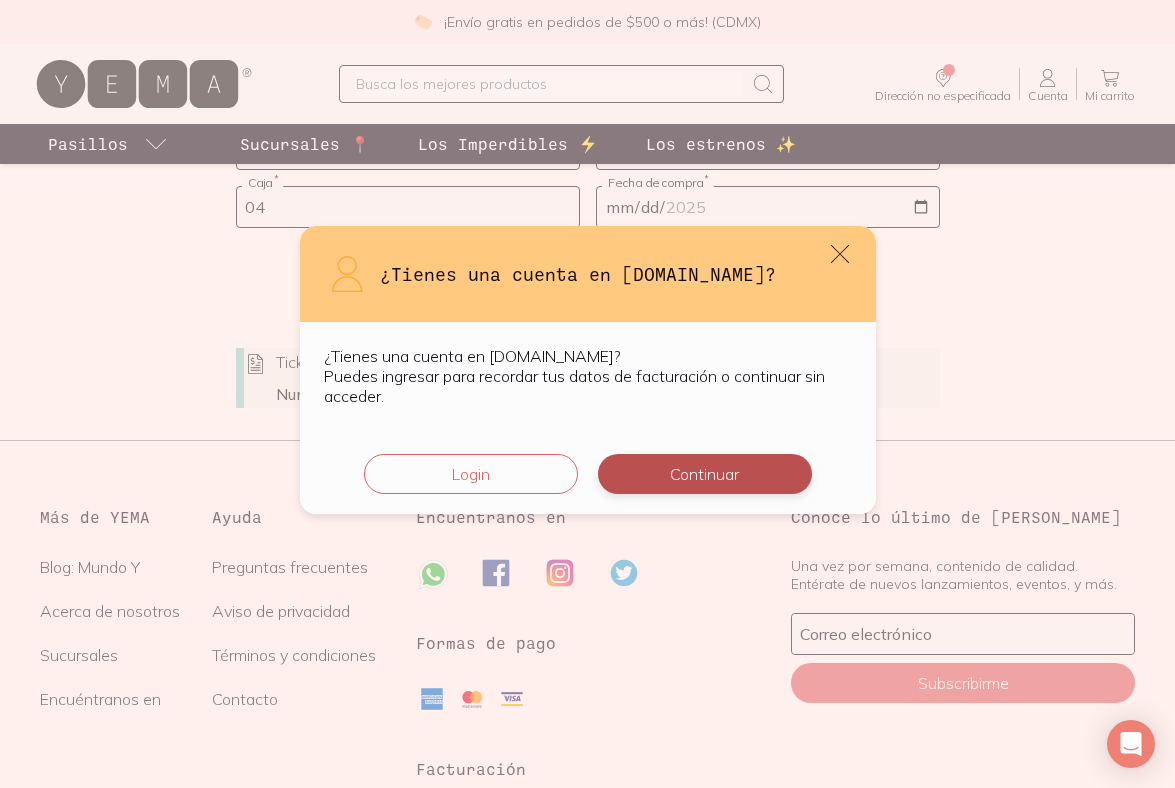 click on "Continuar" at bounding box center [705, 474] 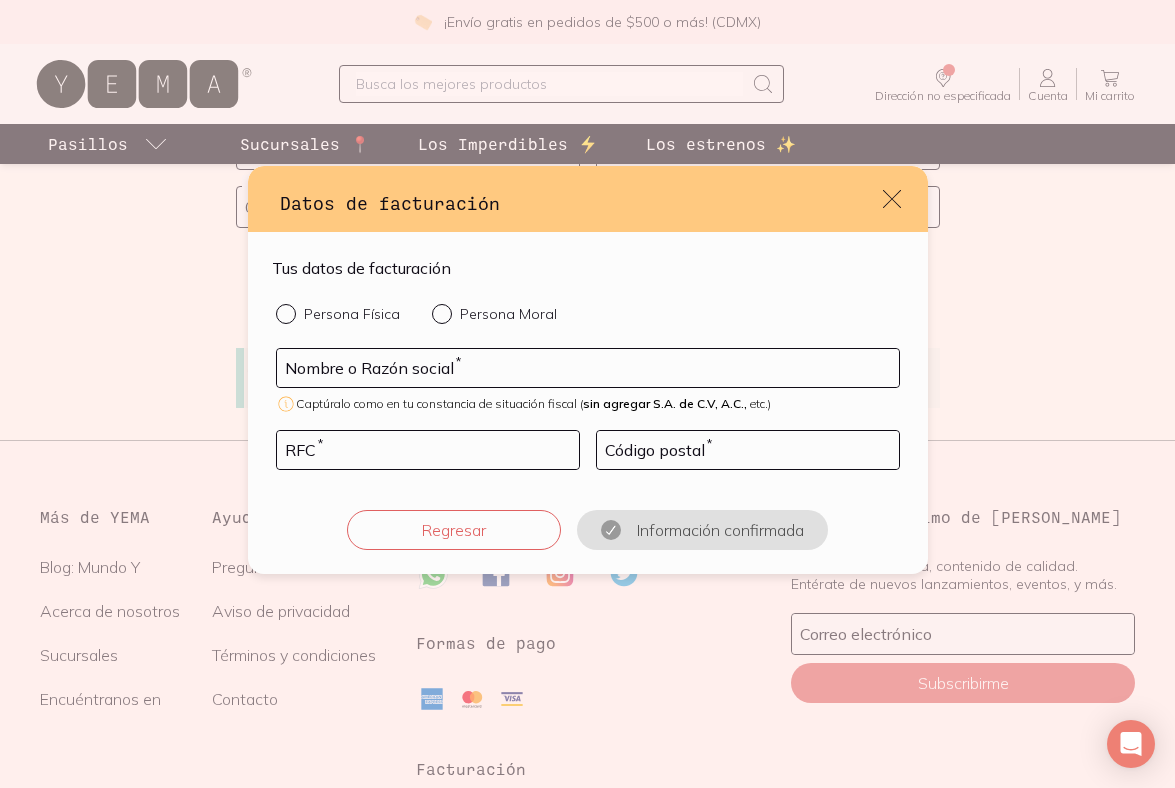 click on "Persona Moral" at bounding box center (508, 314) 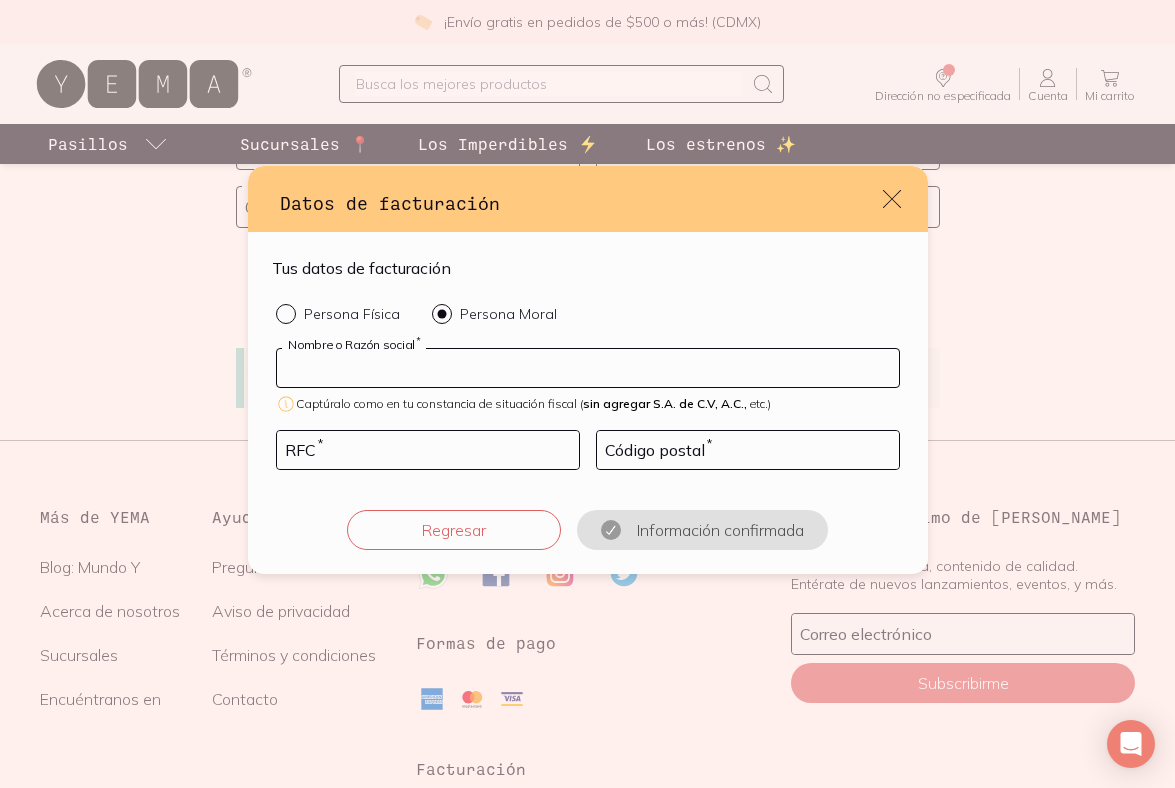 click at bounding box center (588, 368) 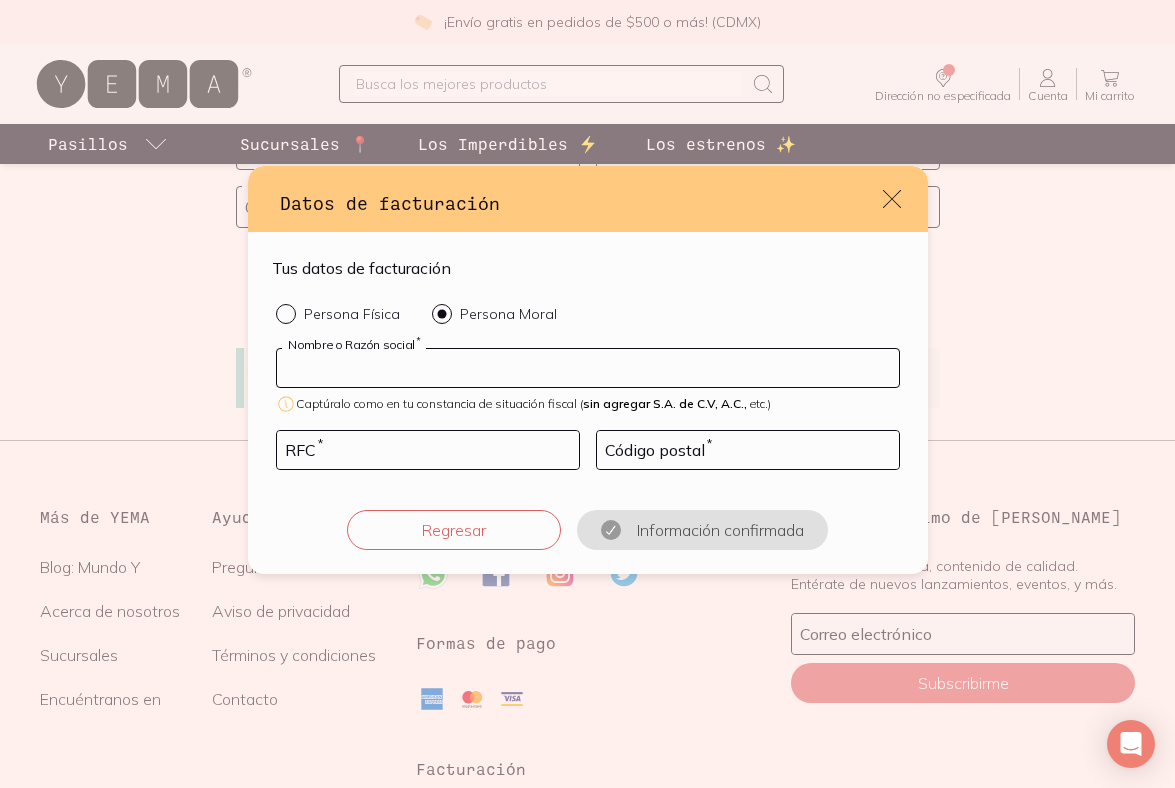 type on "[PERSON_NAME] POOLS [GEOGRAPHIC_DATA]" 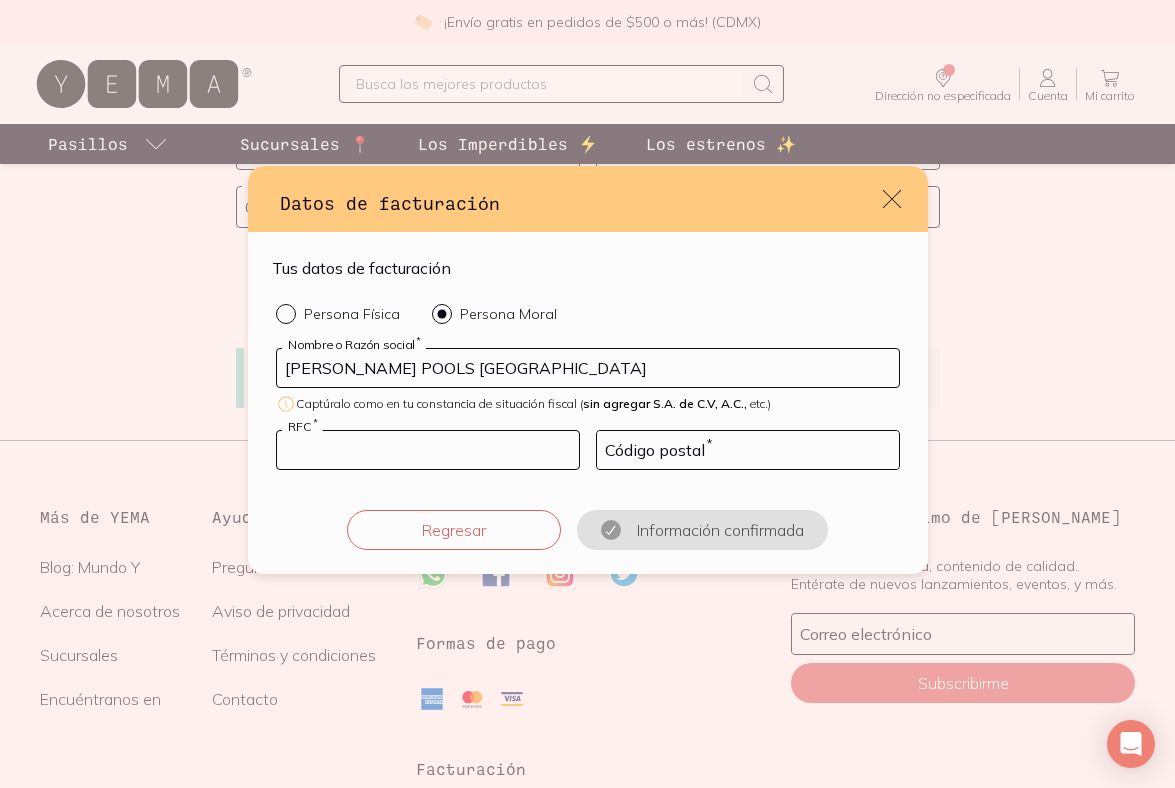 type on "MPM220203U73" 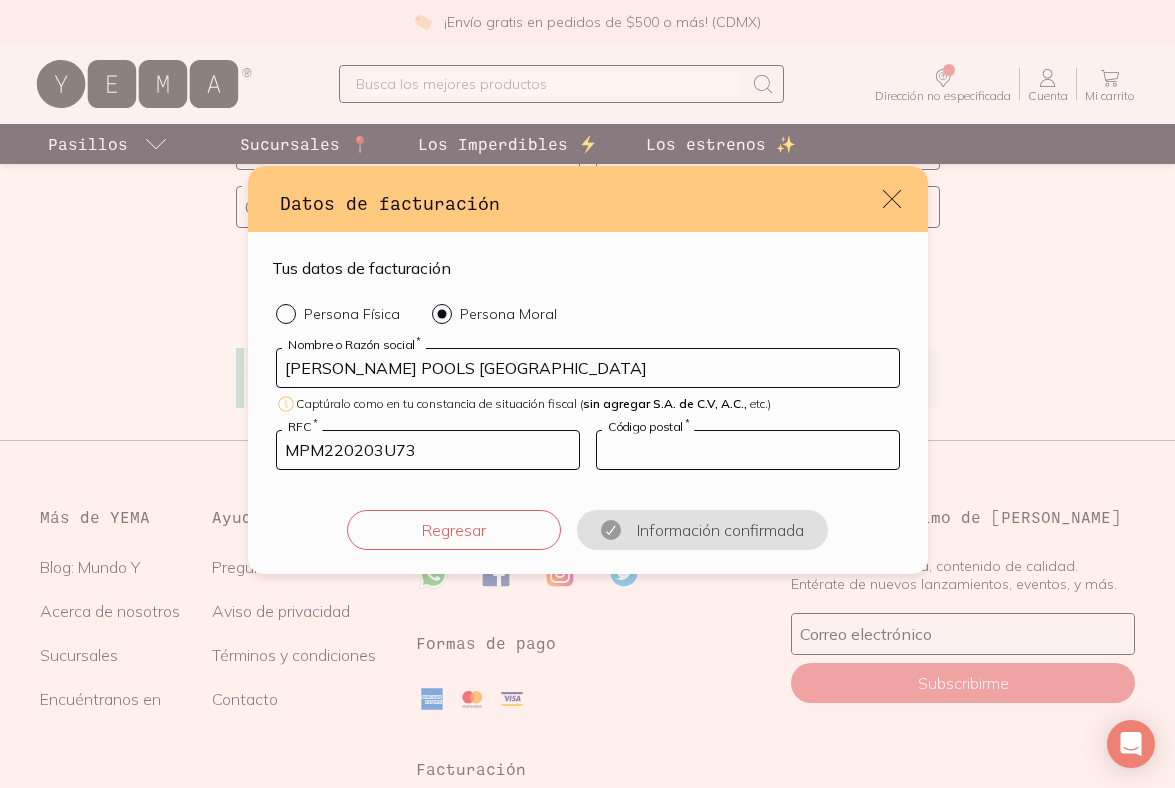 type on "03800" 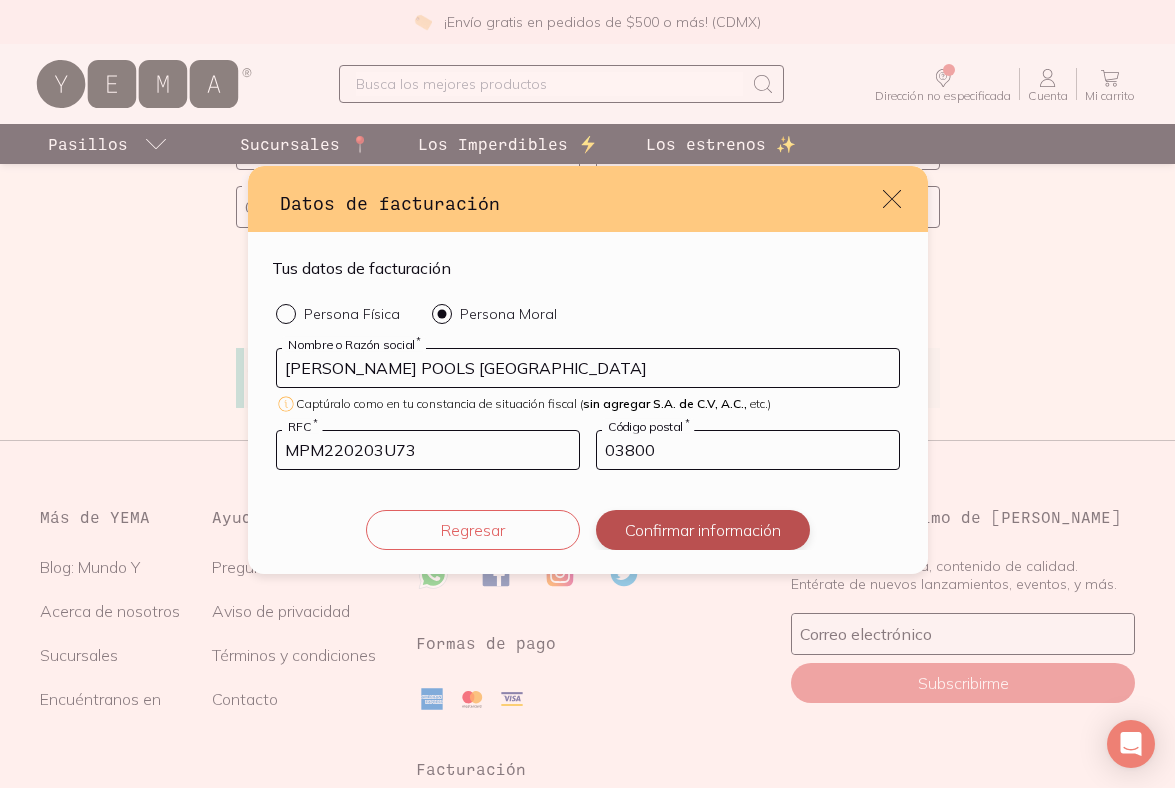 click on "Confirmar información" at bounding box center (703, 530) 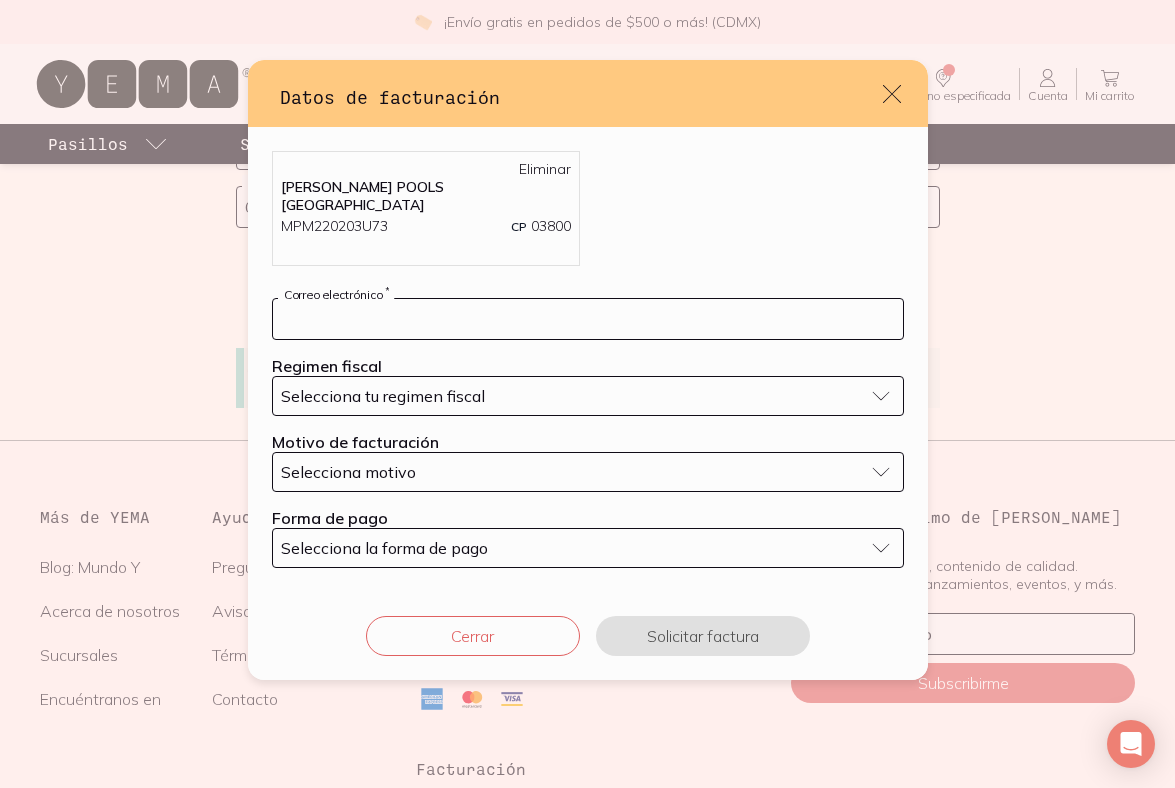 click at bounding box center (588, 319) 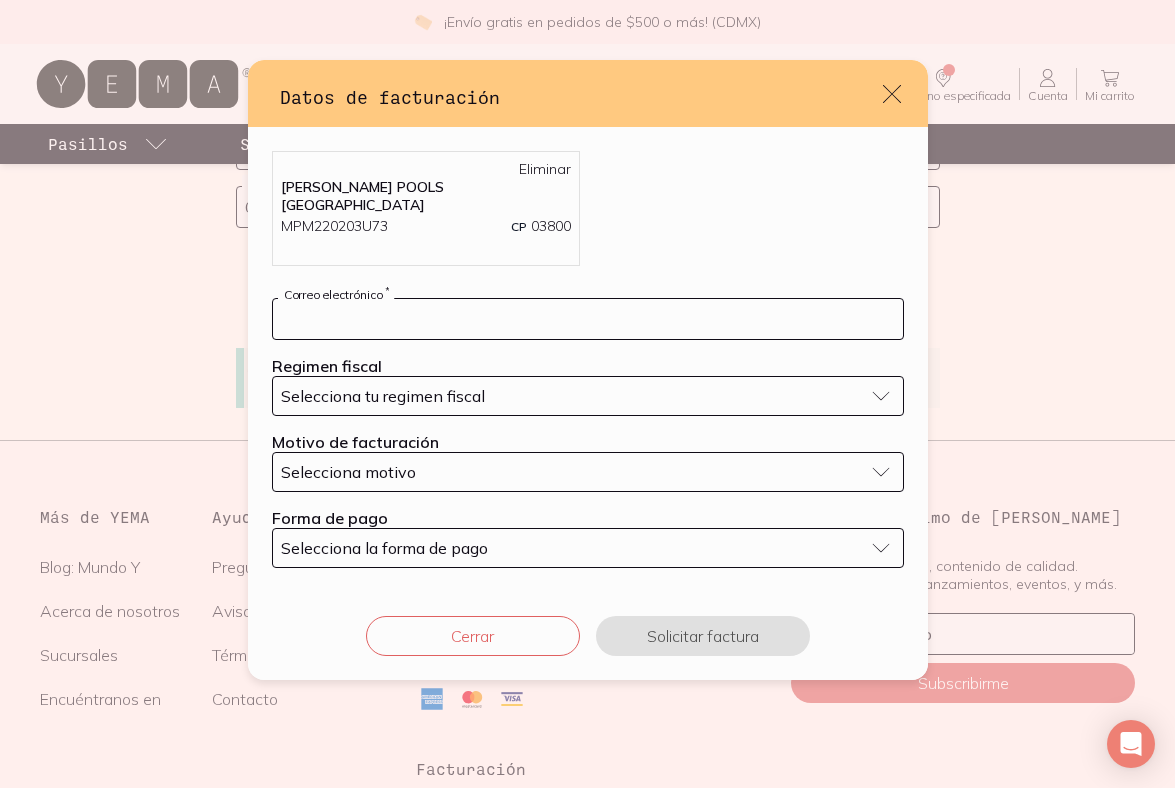 type on "[EMAIL_ADDRESS][DOMAIN_NAME]" 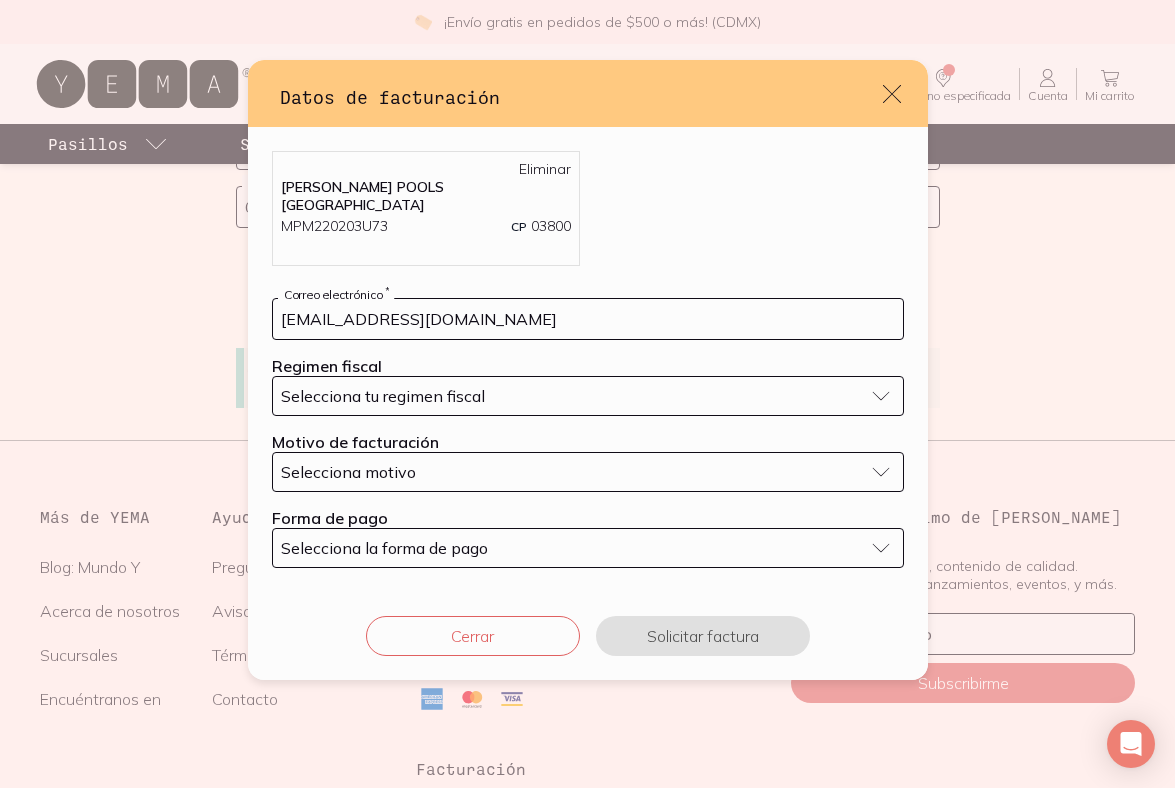 click on "Selecciona tu regimen fiscal" at bounding box center [588, 396] 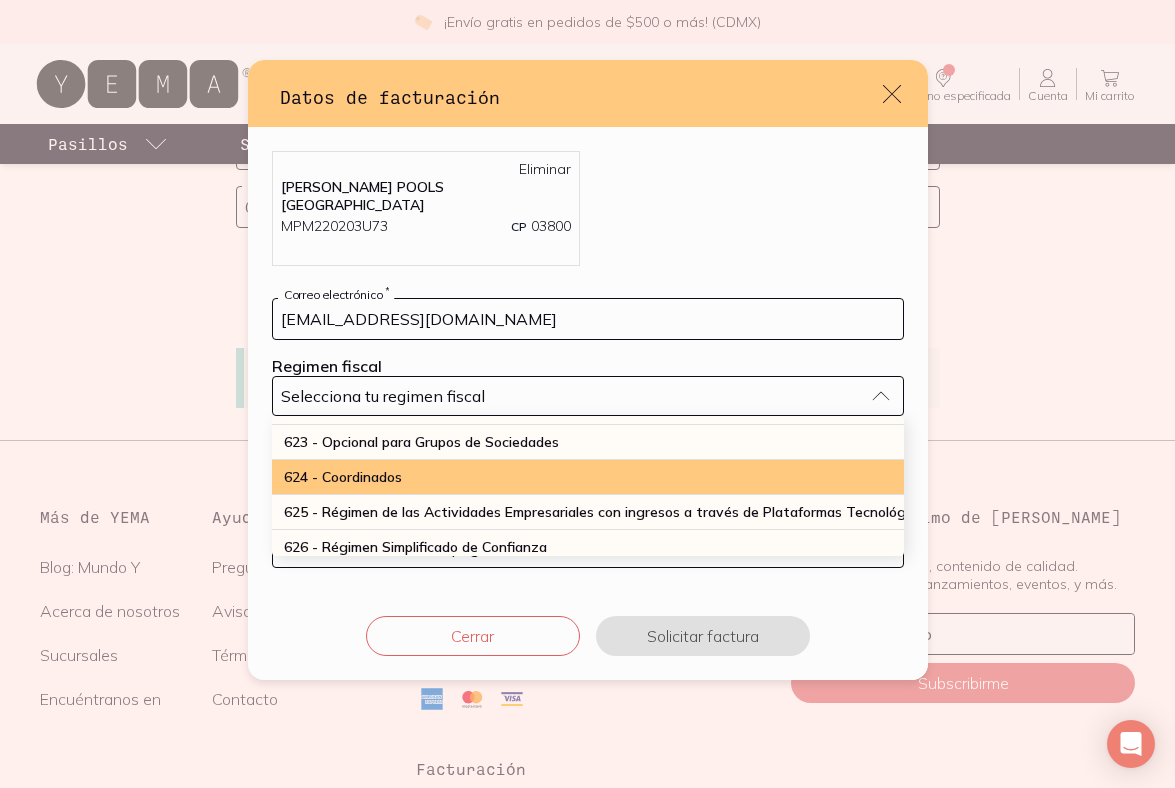 scroll, scrollTop: 524, scrollLeft: 0, axis: vertical 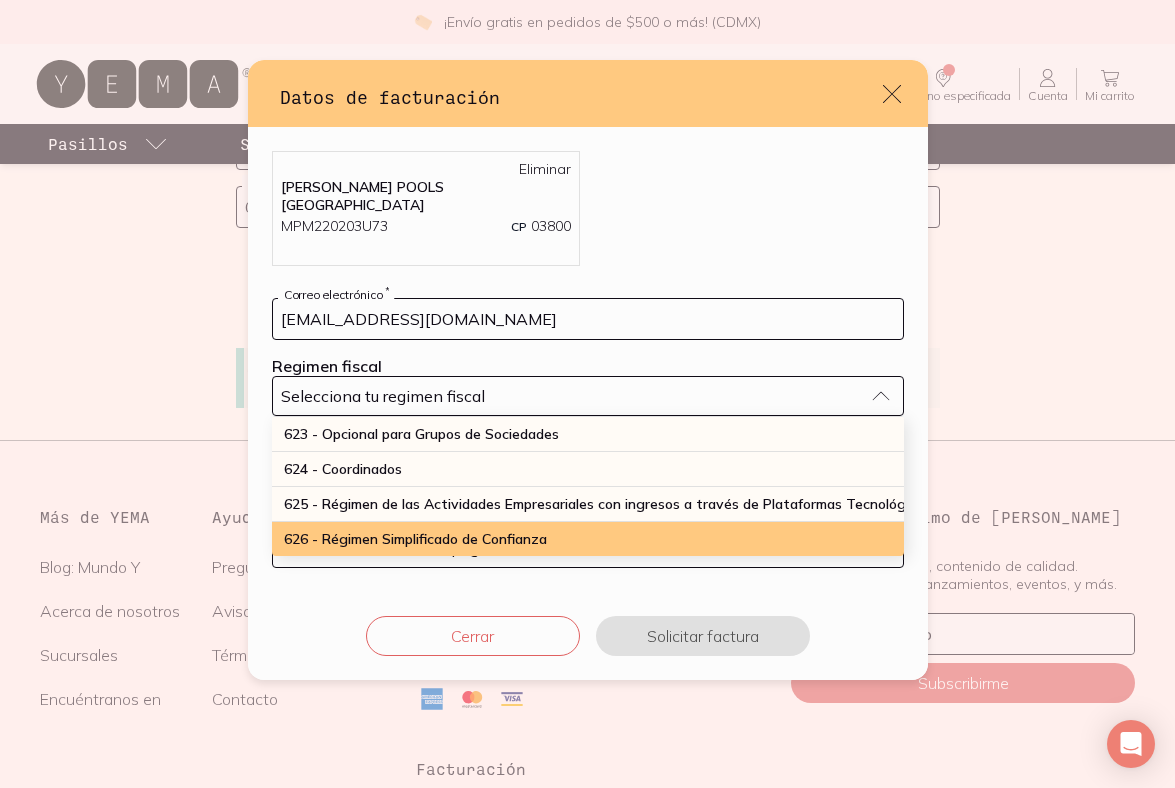 click on "626 - Régimen Simplificado de Confianza" at bounding box center (588, 539) 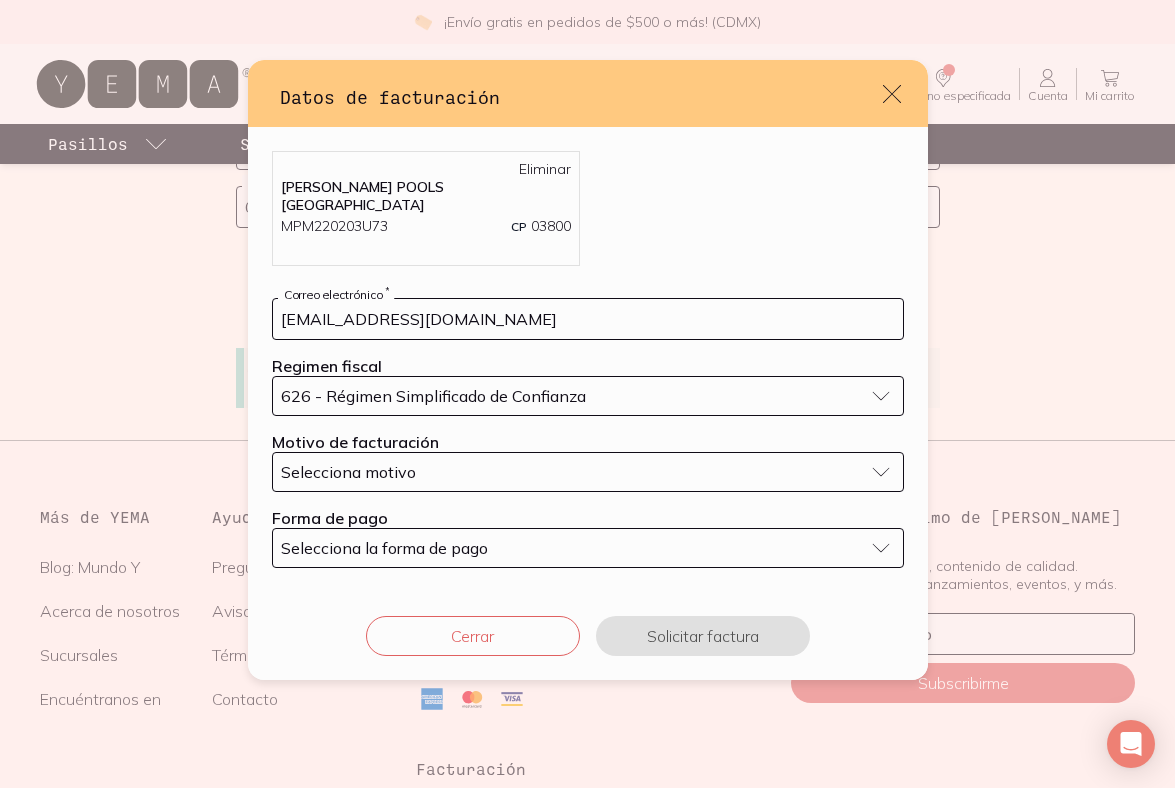 click on "Selecciona motivo" at bounding box center [572, 472] 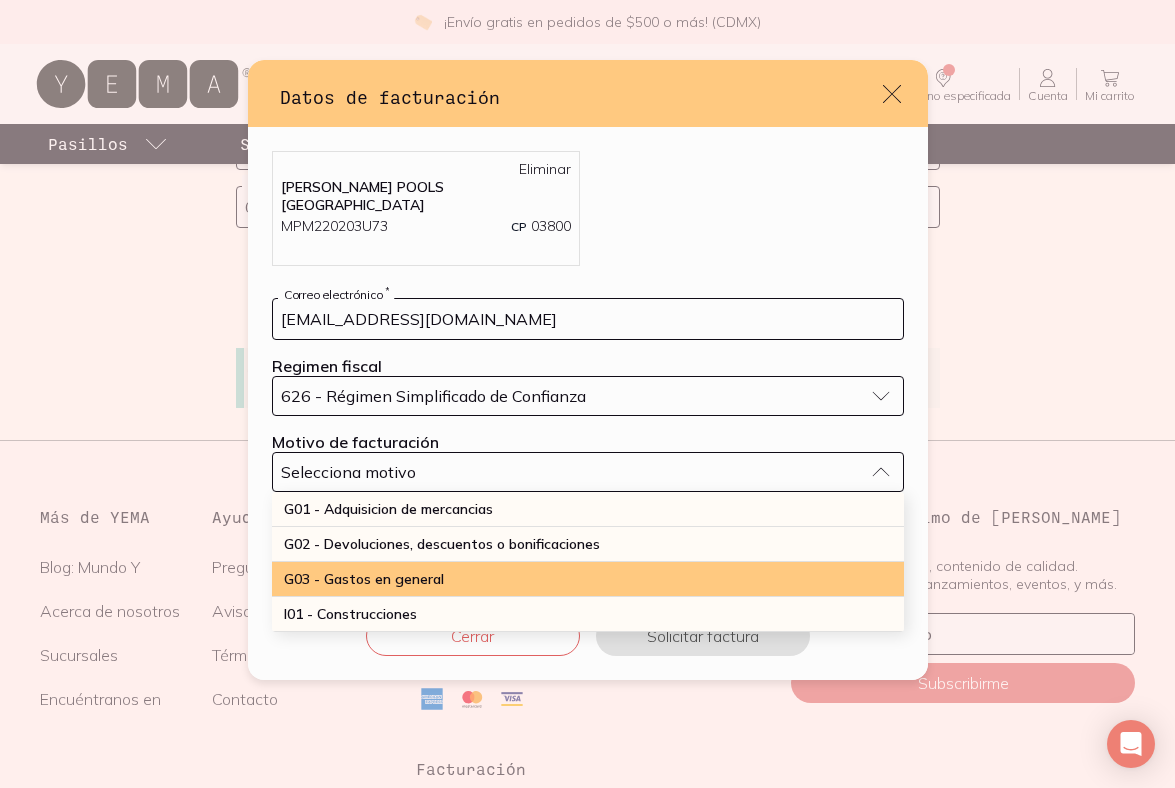 click on "G03 - Gastos en general" at bounding box center [588, 579] 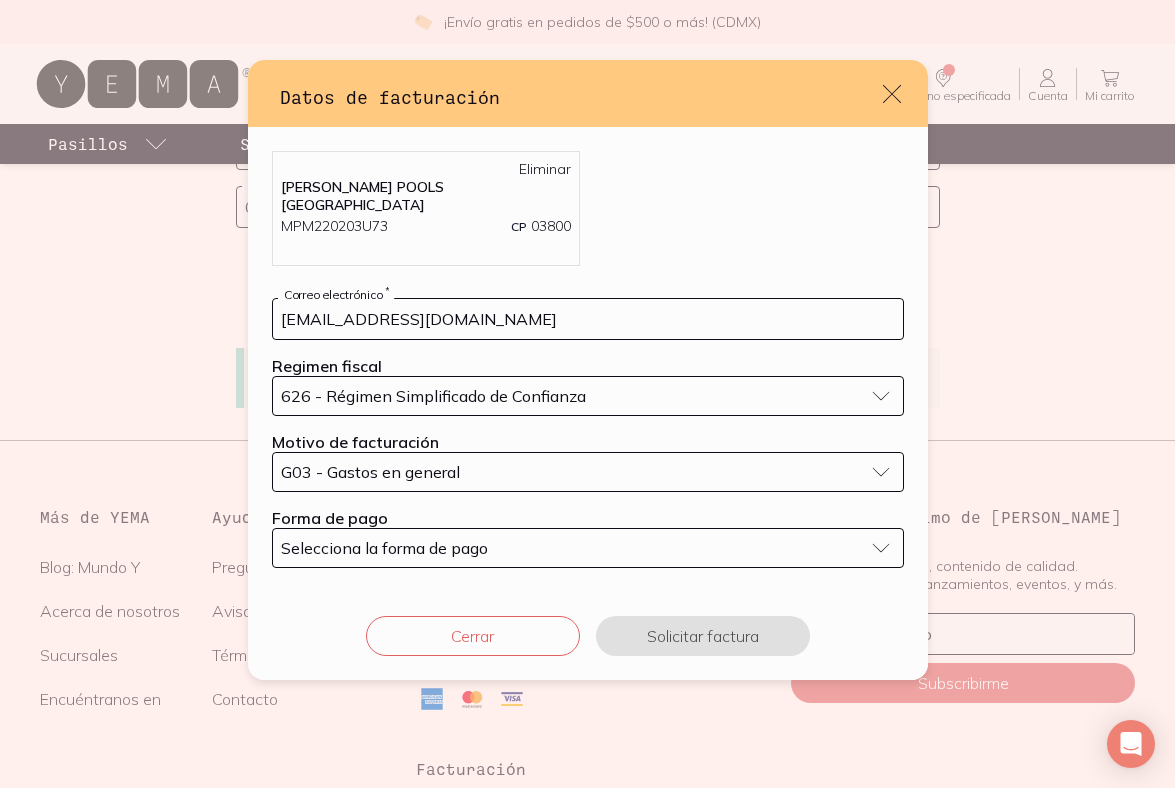 click on "Selecciona la forma de pago" at bounding box center [572, 548] 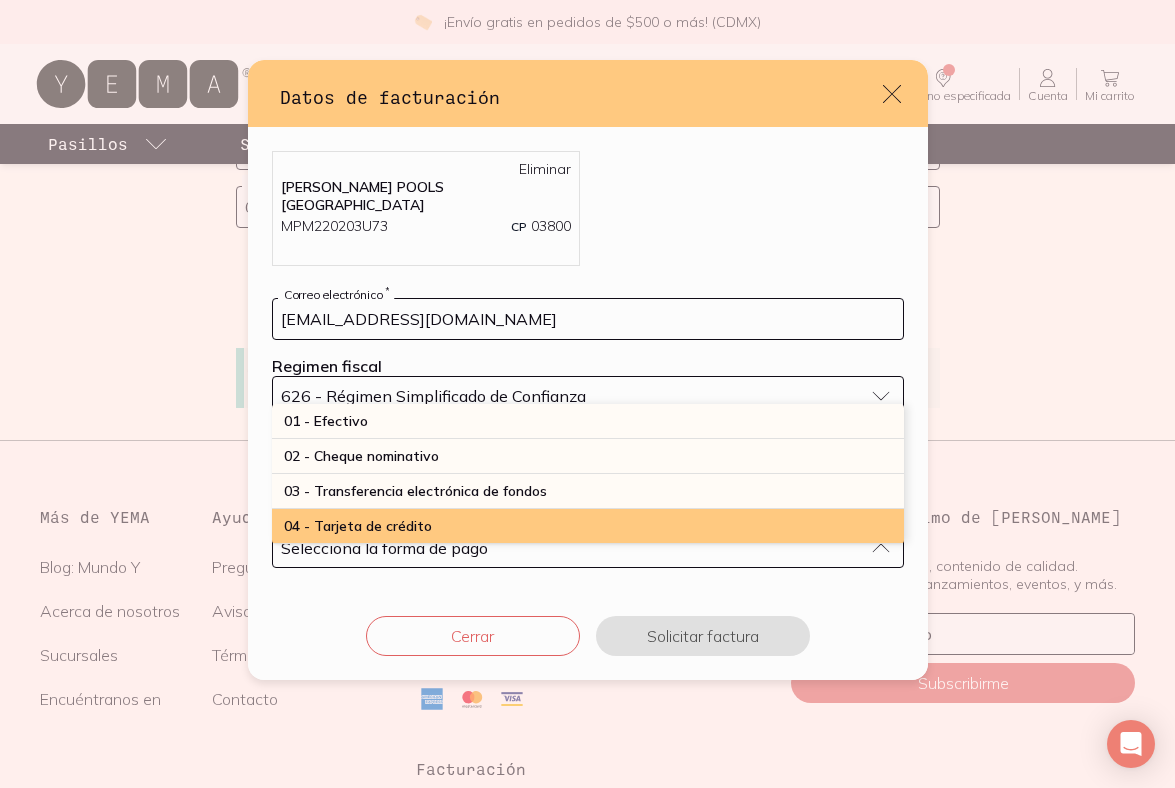 click on "04 - Tarjeta de crédito" at bounding box center (588, 526) 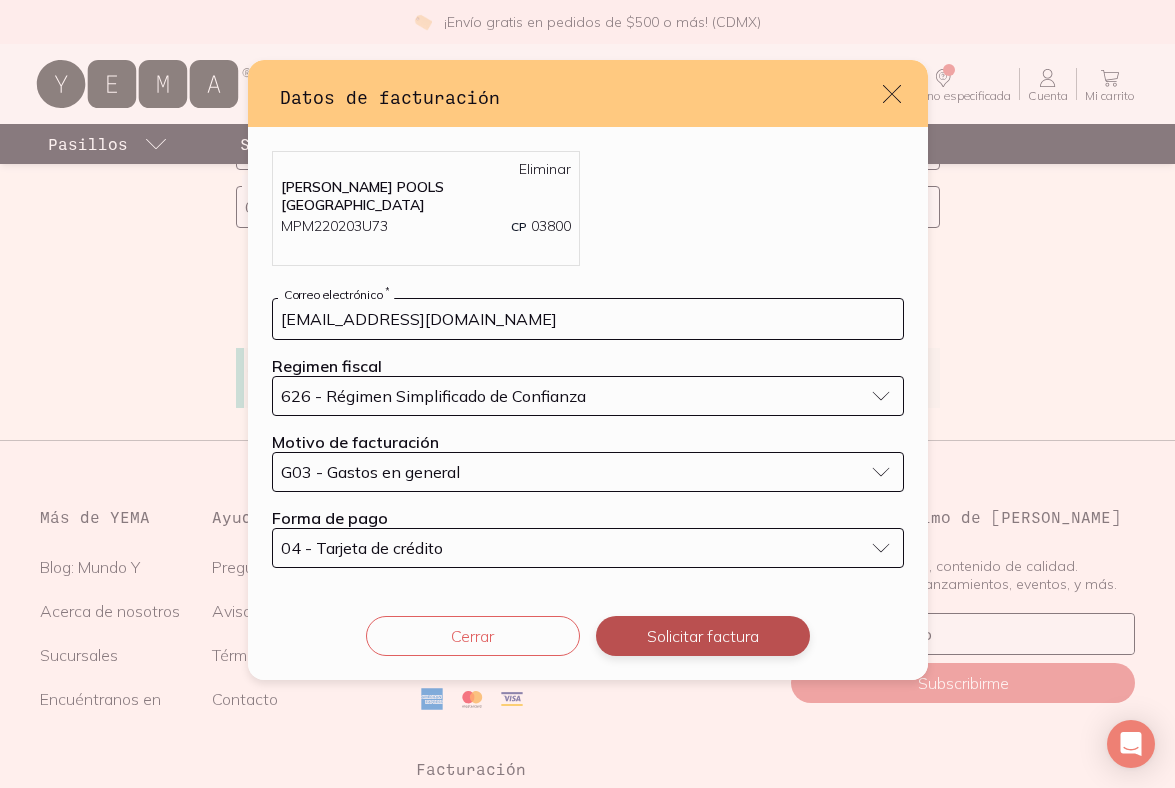 click on "Solicitar factura" at bounding box center (703, 636) 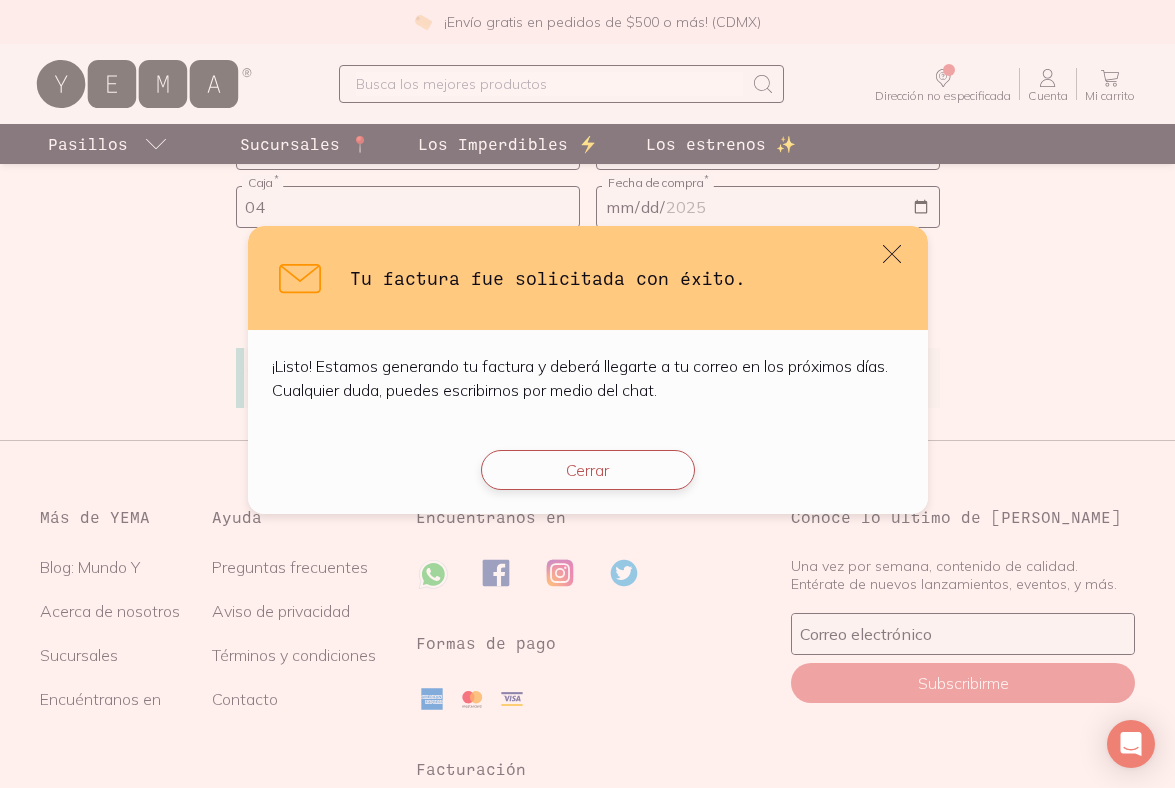 click on "Cerrar" at bounding box center [588, 470] 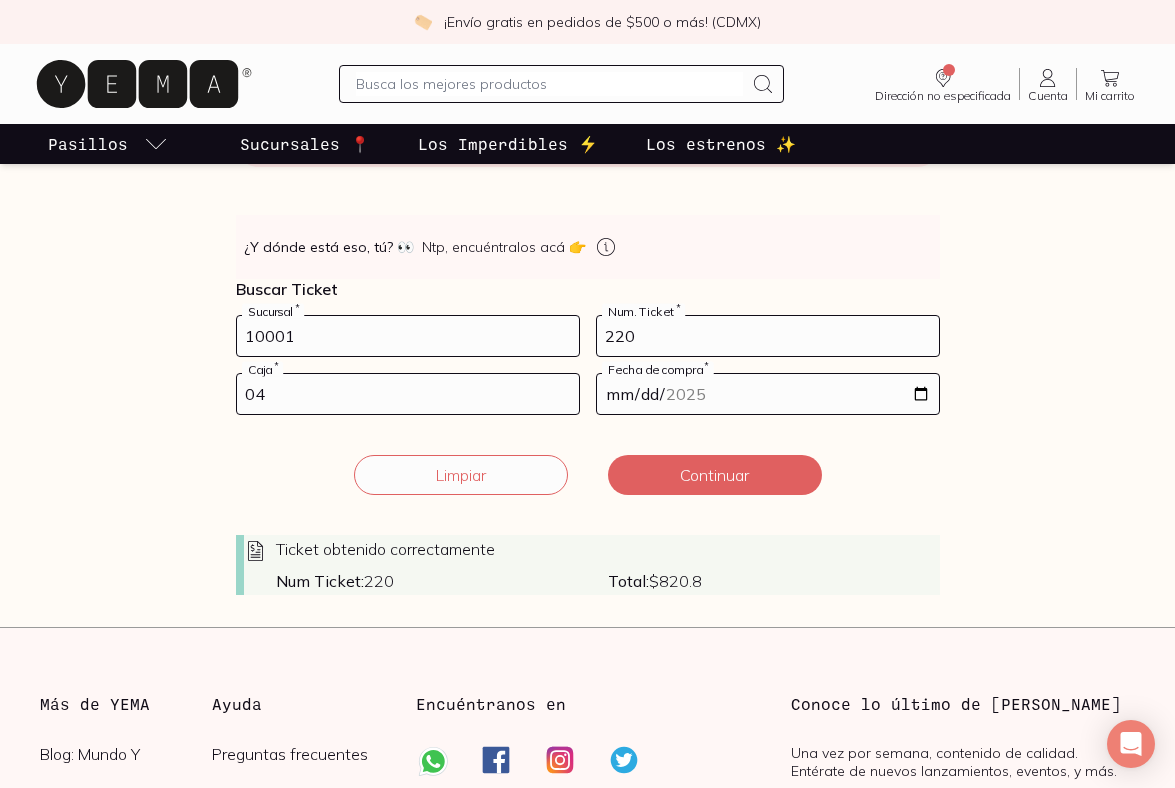 scroll, scrollTop: 295, scrollLeft: 0, axis: vertical 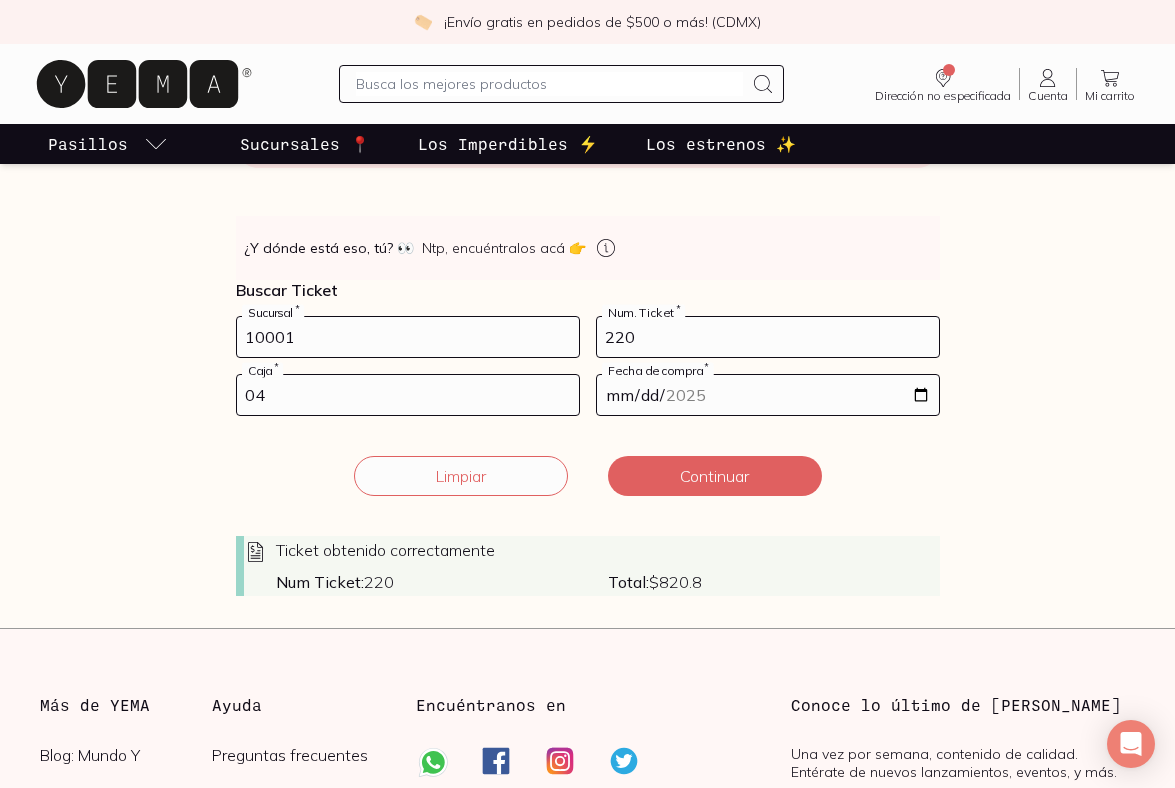 click on "220" at bounding box center [768, 337] 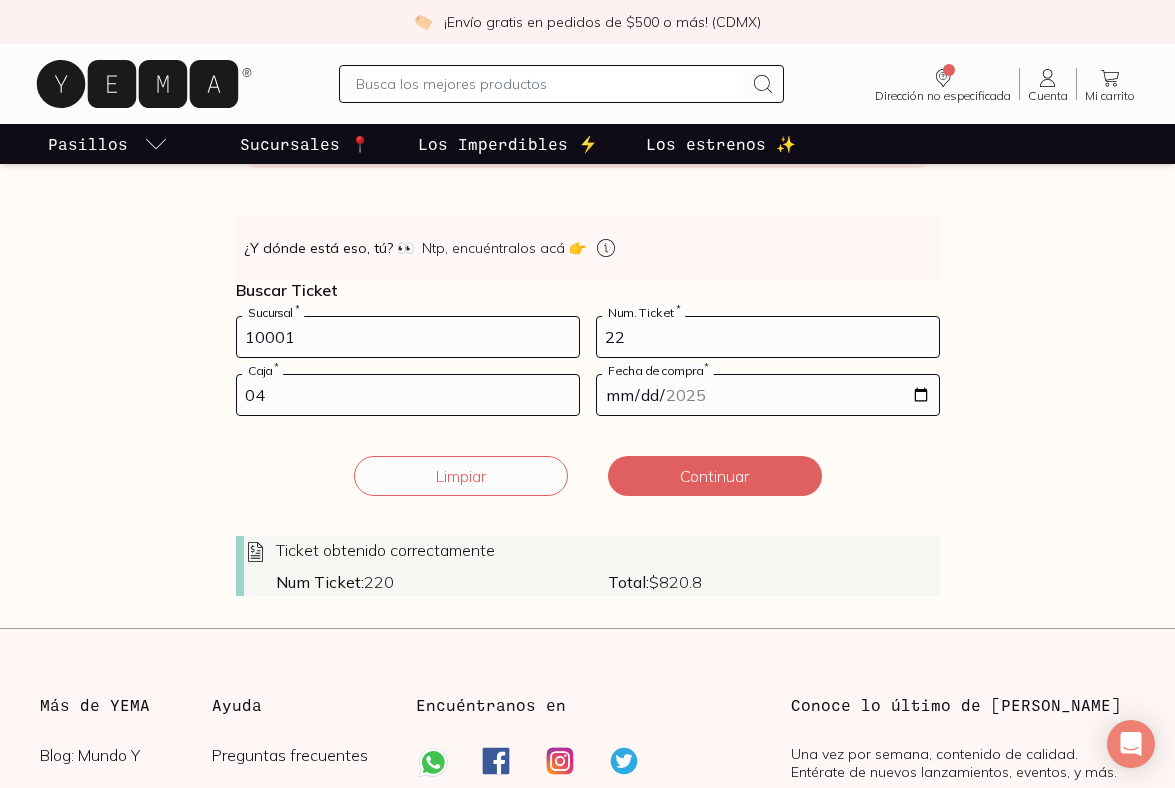 type on "2" 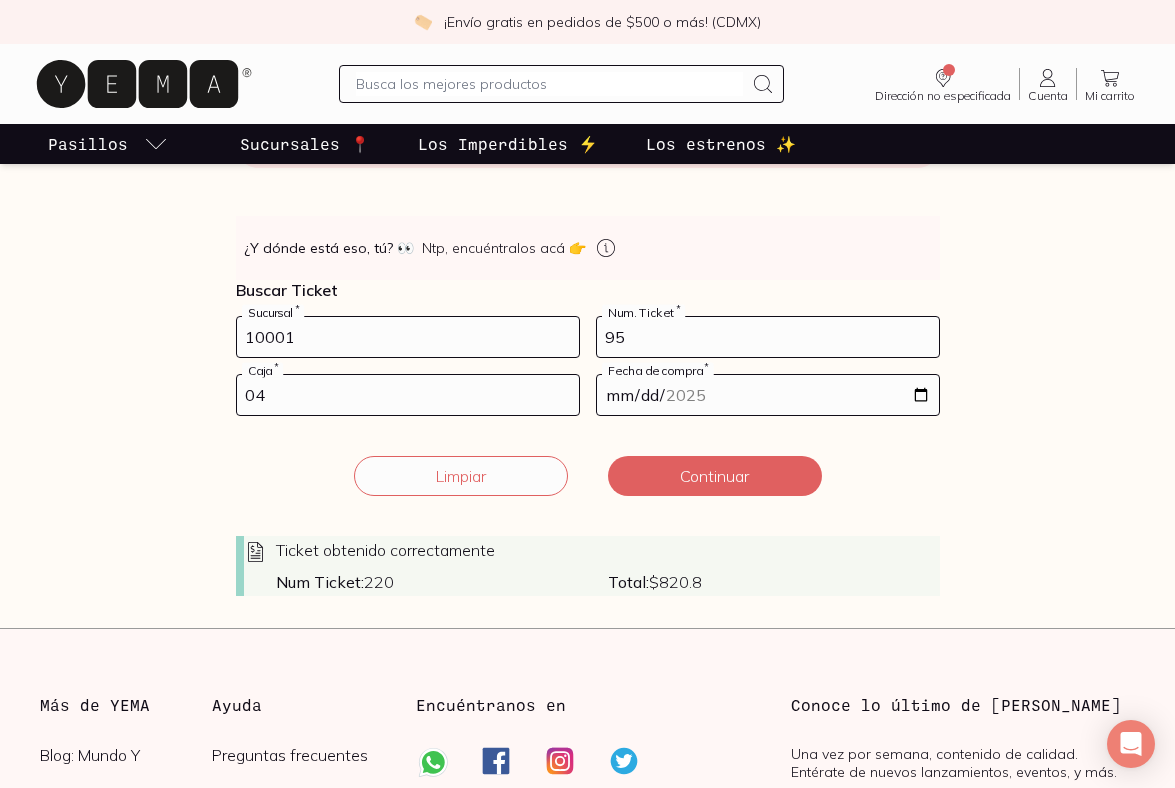 type on "95" 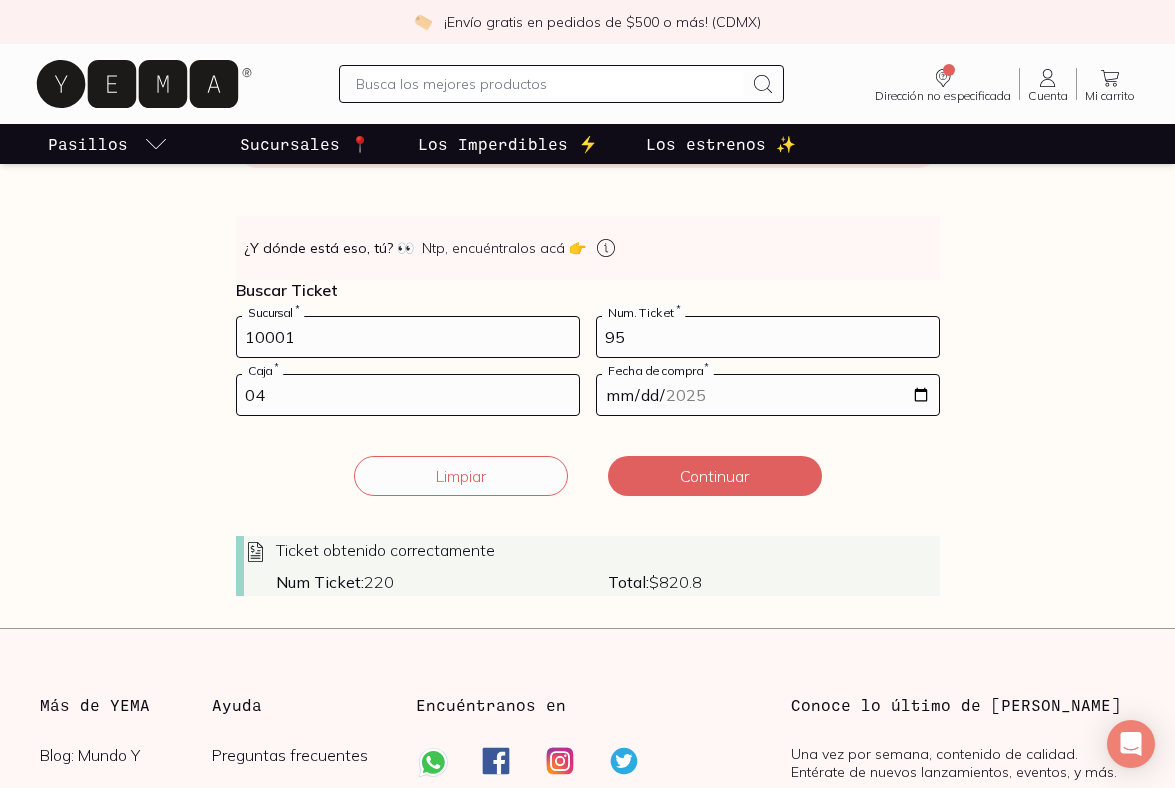 type on "0" 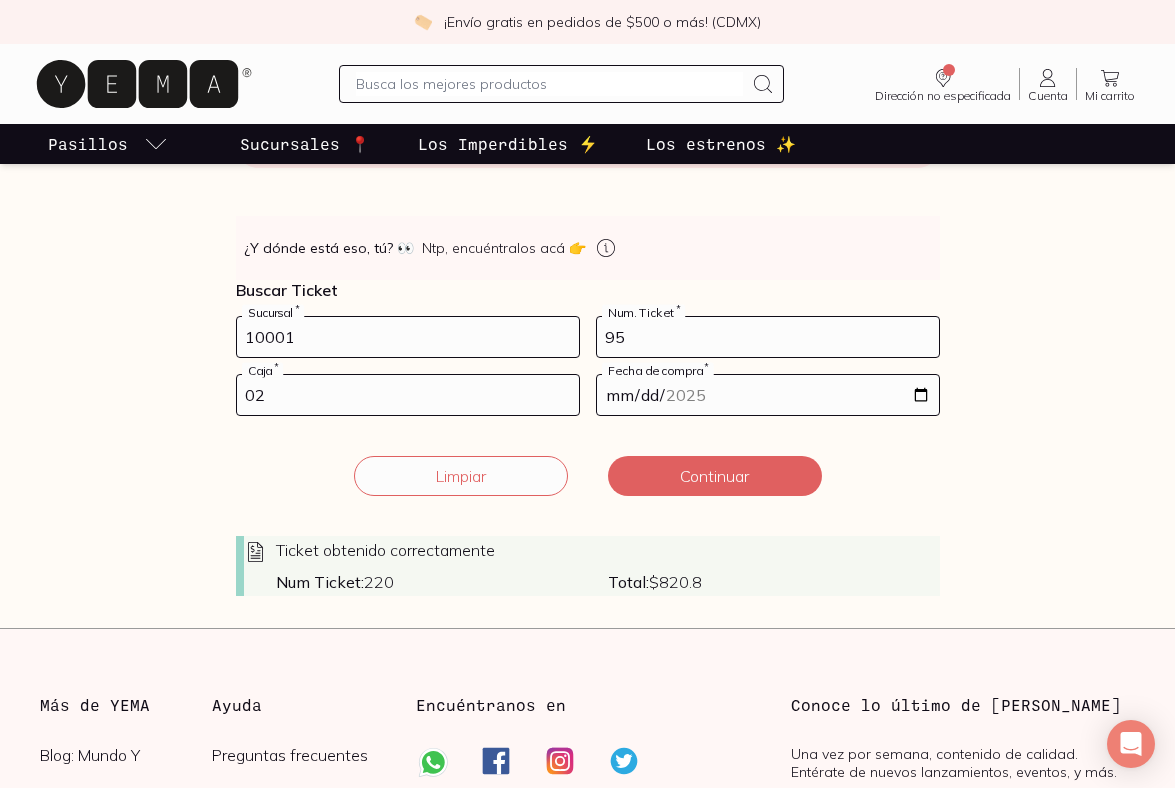 type on "02" 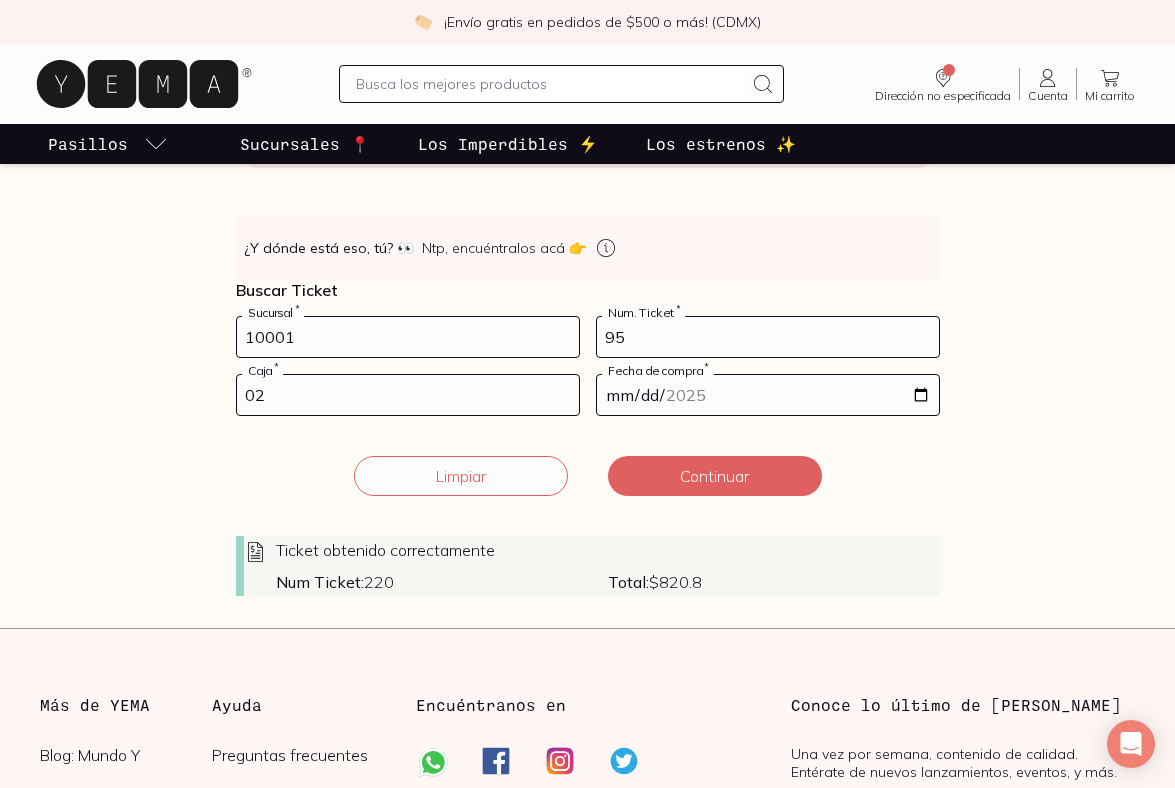 type on "[DATE]" 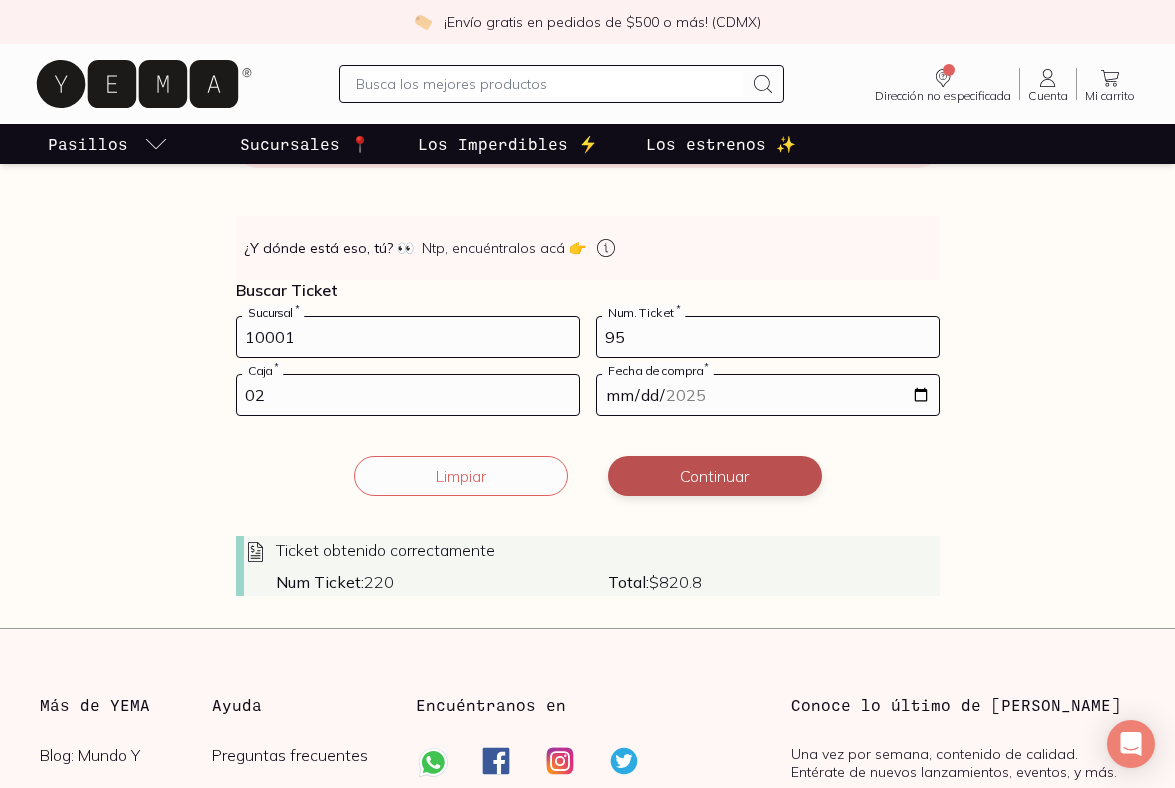 click on "Continuar" at bounding box center [715, 476] 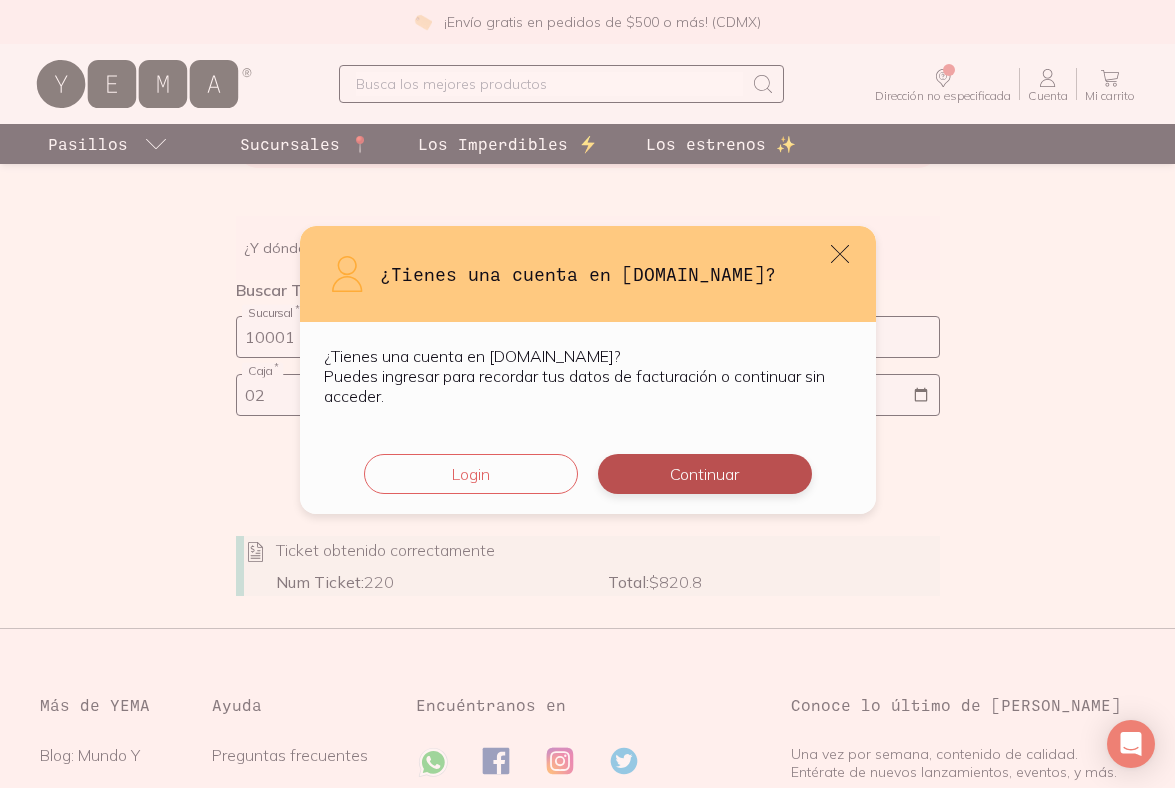 click on "Continuar" at bounding box center [705, 474] 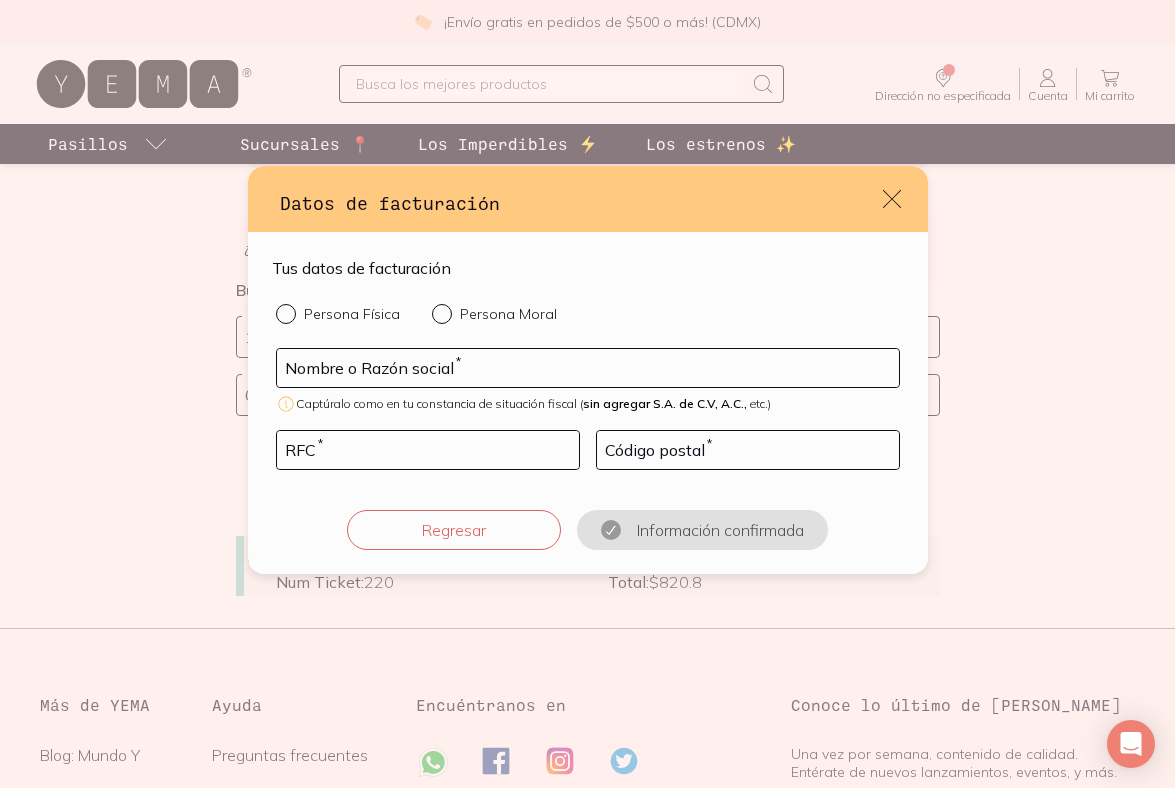 click at bounding box center (446, 314) 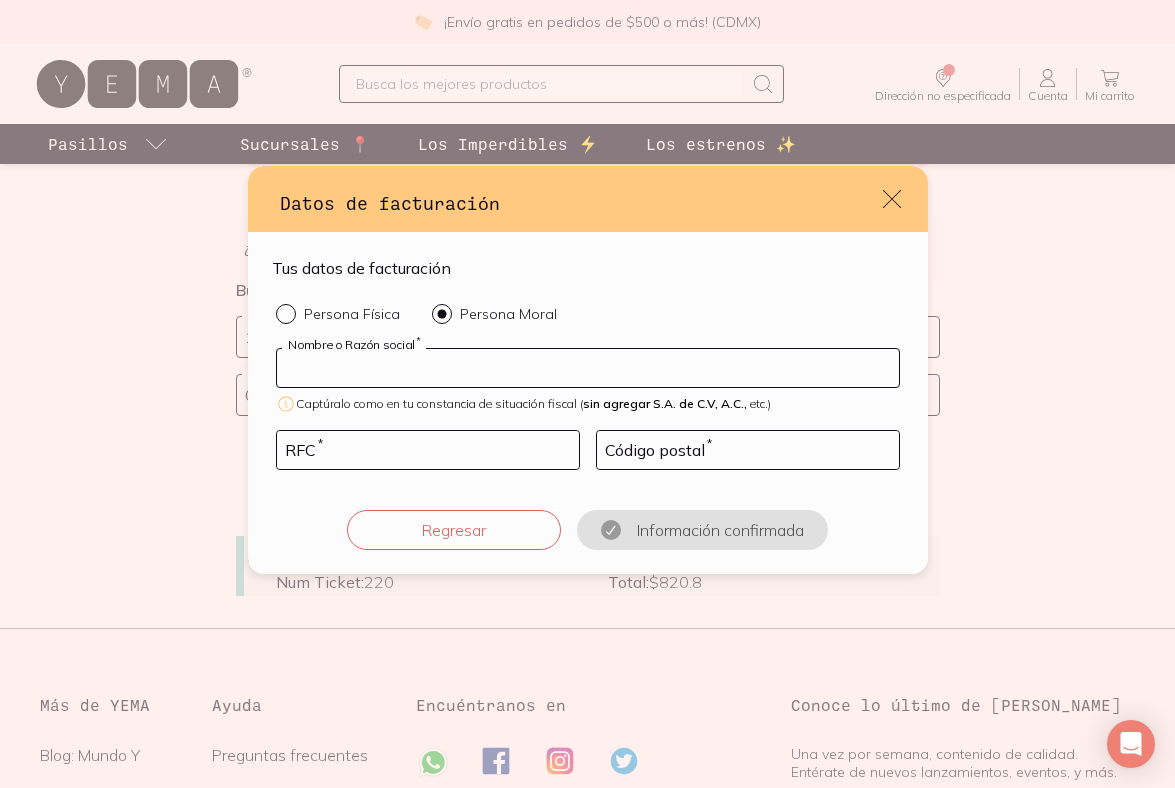 click at bounding box center (588, 368) 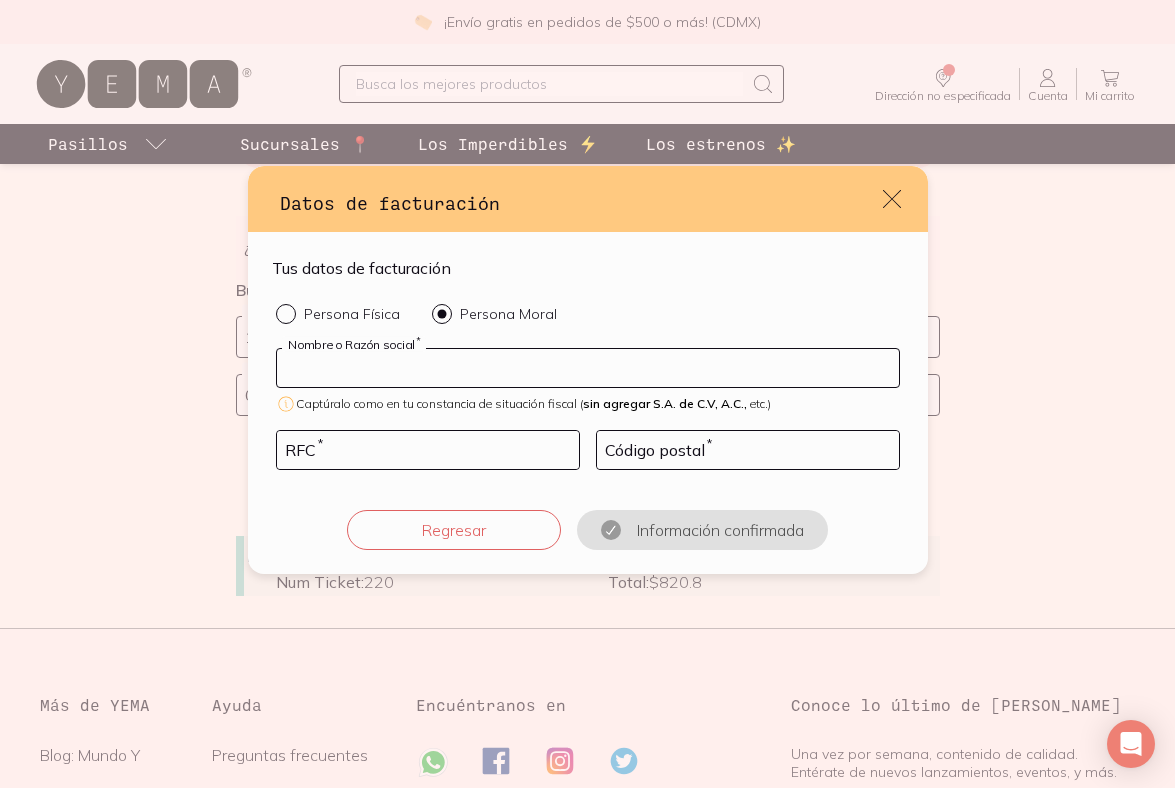 type on "[PERSON_NAME] POOLS [GEOGRAPHIC_DATA]" 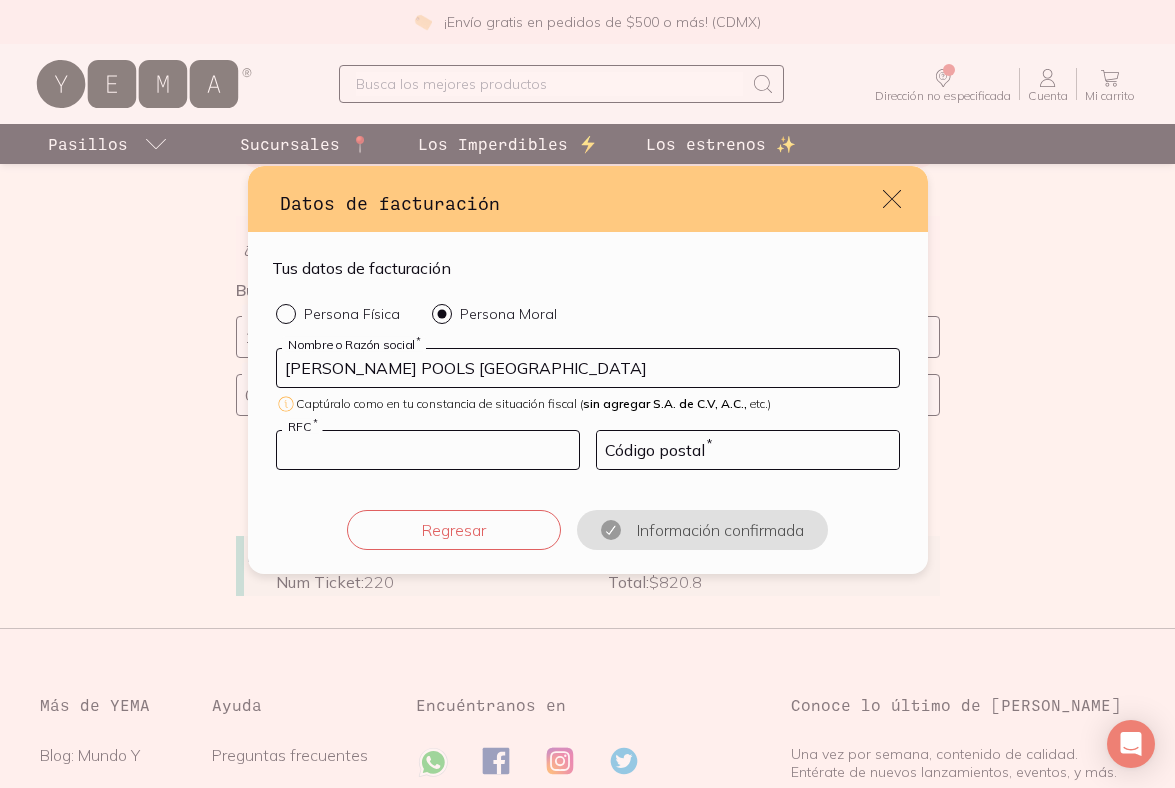 type on "MPM220203U73" 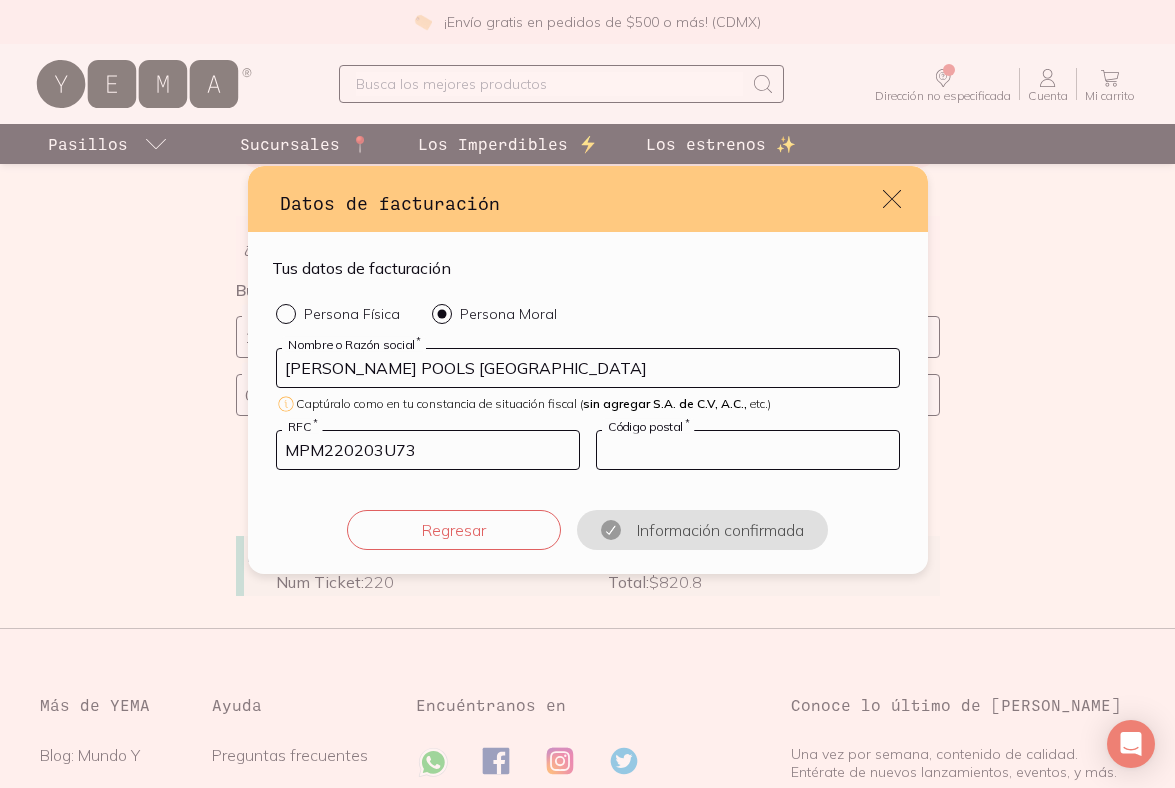 type on "03800" 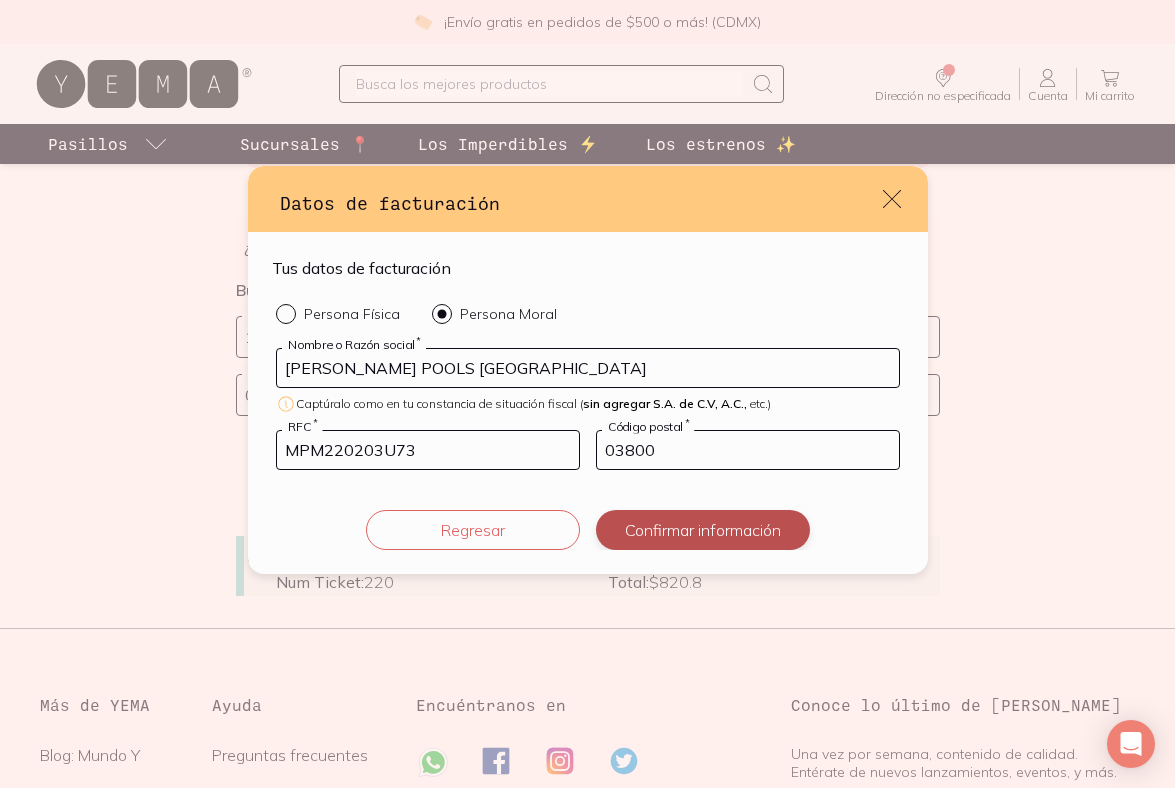 click on "Confirmar información" at bounding box center [703, 530] 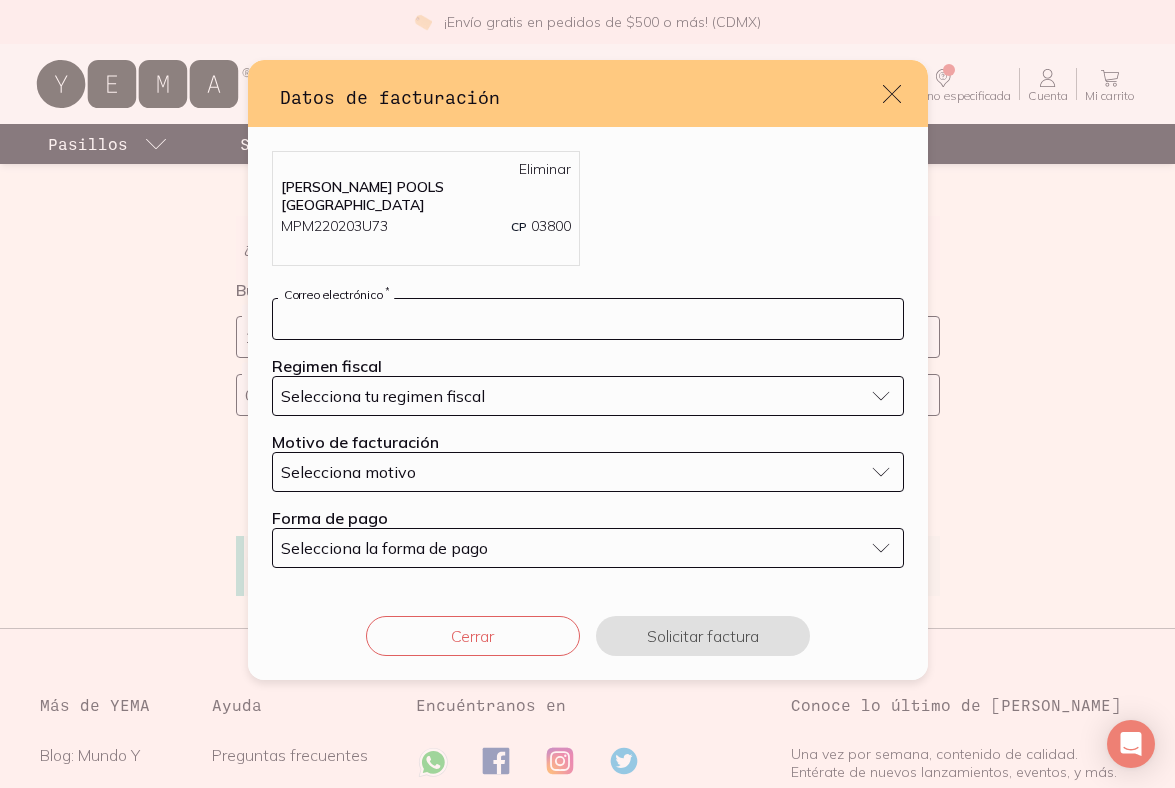 click at bounding box center (588, 319) 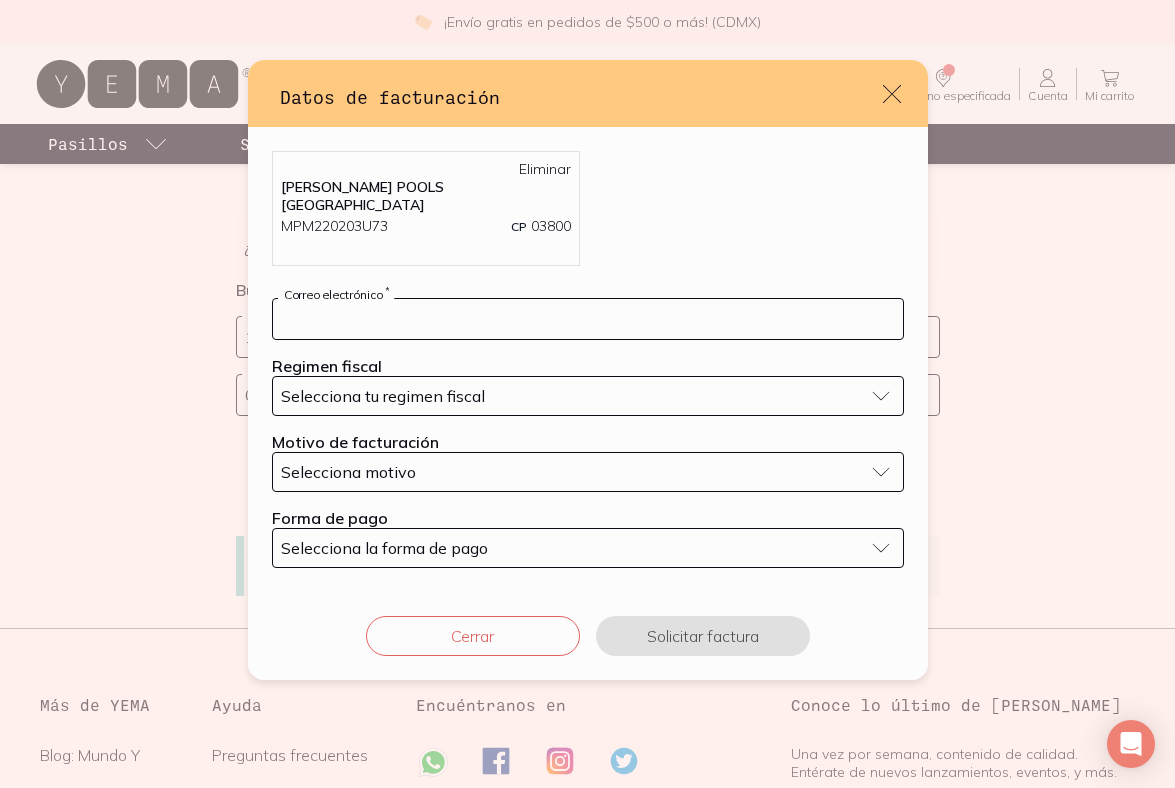 type on "[EMAIL_ADDRESS][DOMAIN_NAME]" 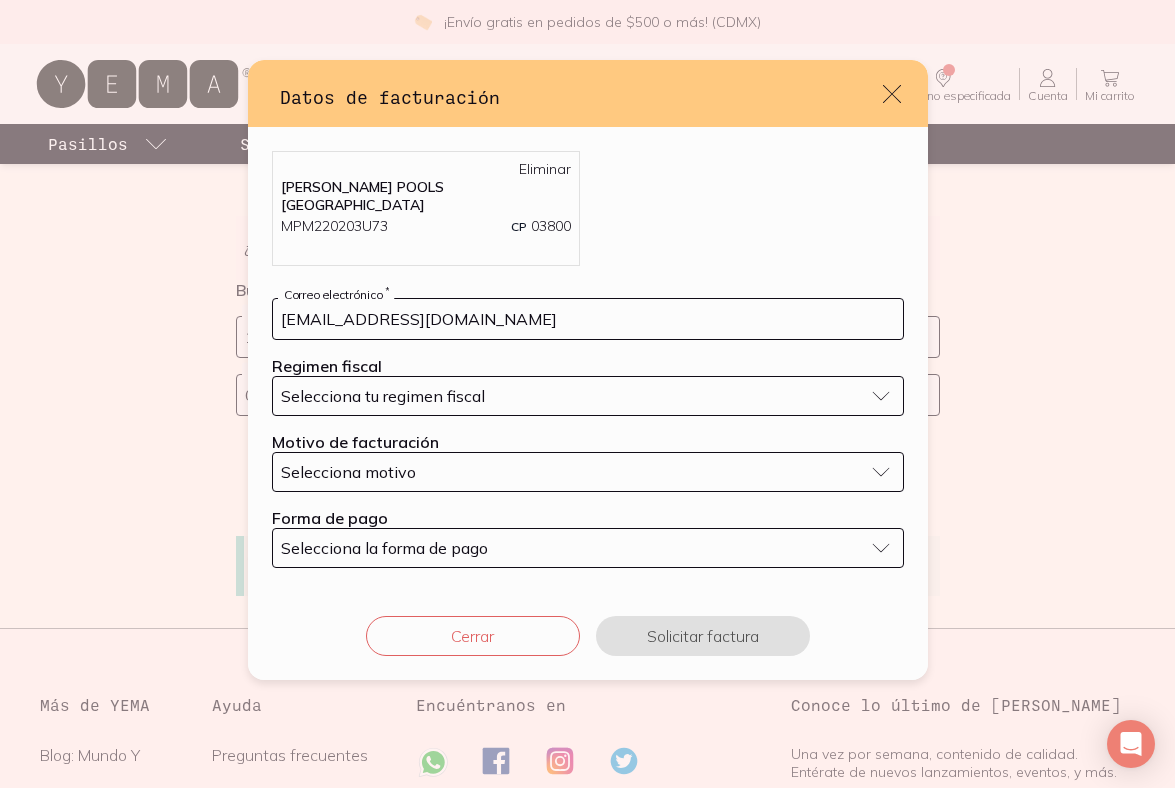 click on "Selecciona tu regimen fiscal" at bounding box center [572, 396] 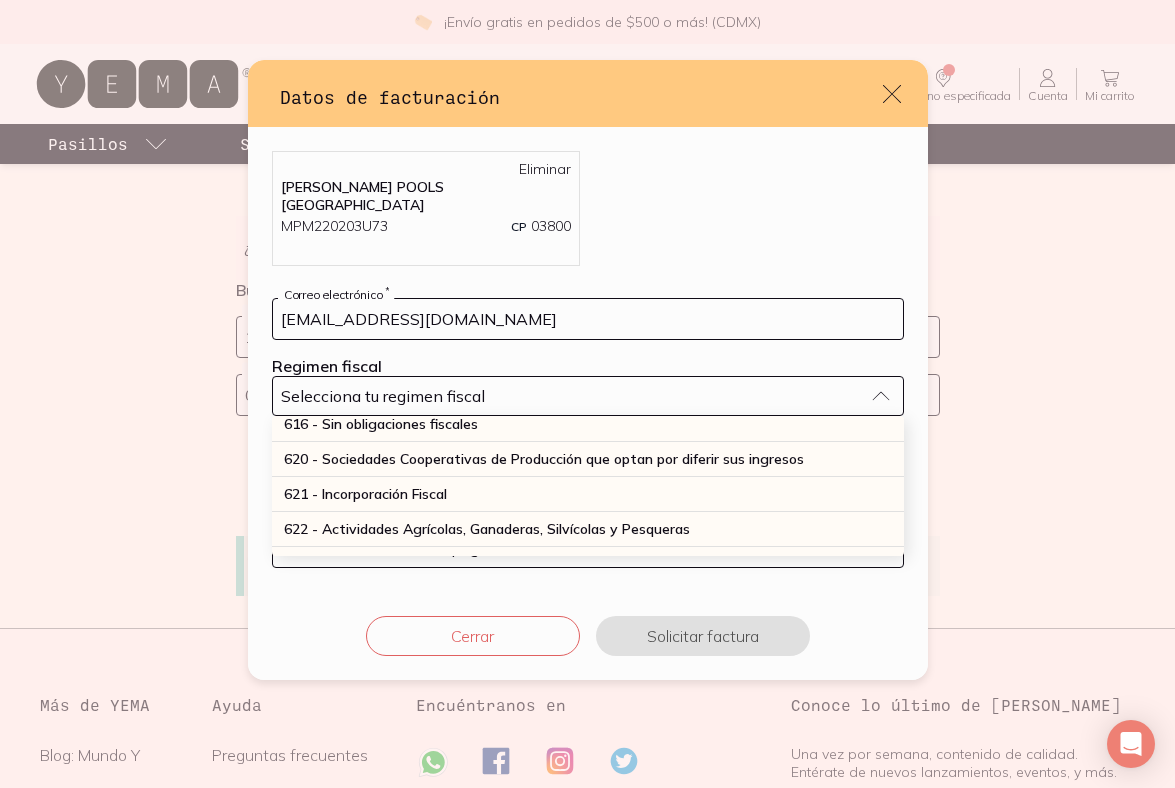 scroll, scrollTop: 524, scrollLeft: 0, axis: vertical 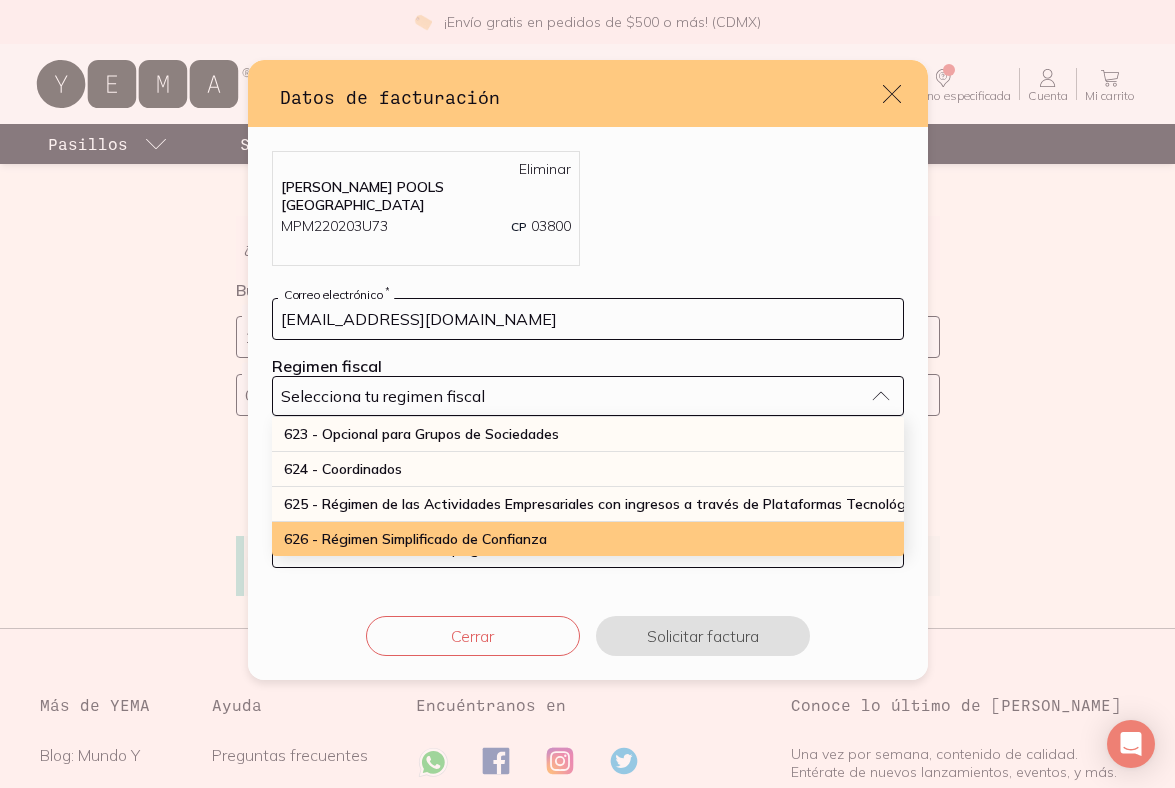 click on "626 - Régimen Simplificado de Confianza" at bounding box center [415, 539] 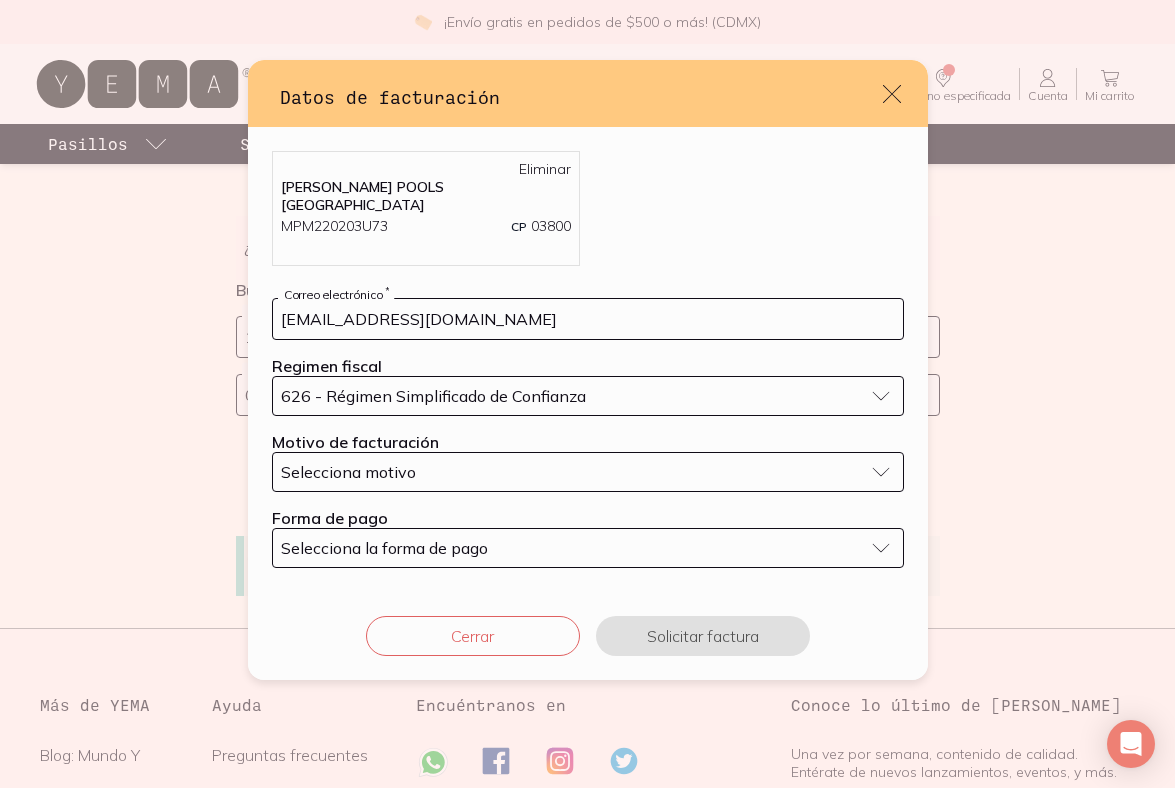 click on "Selecciona motivo" at bounding box center [572, 472] 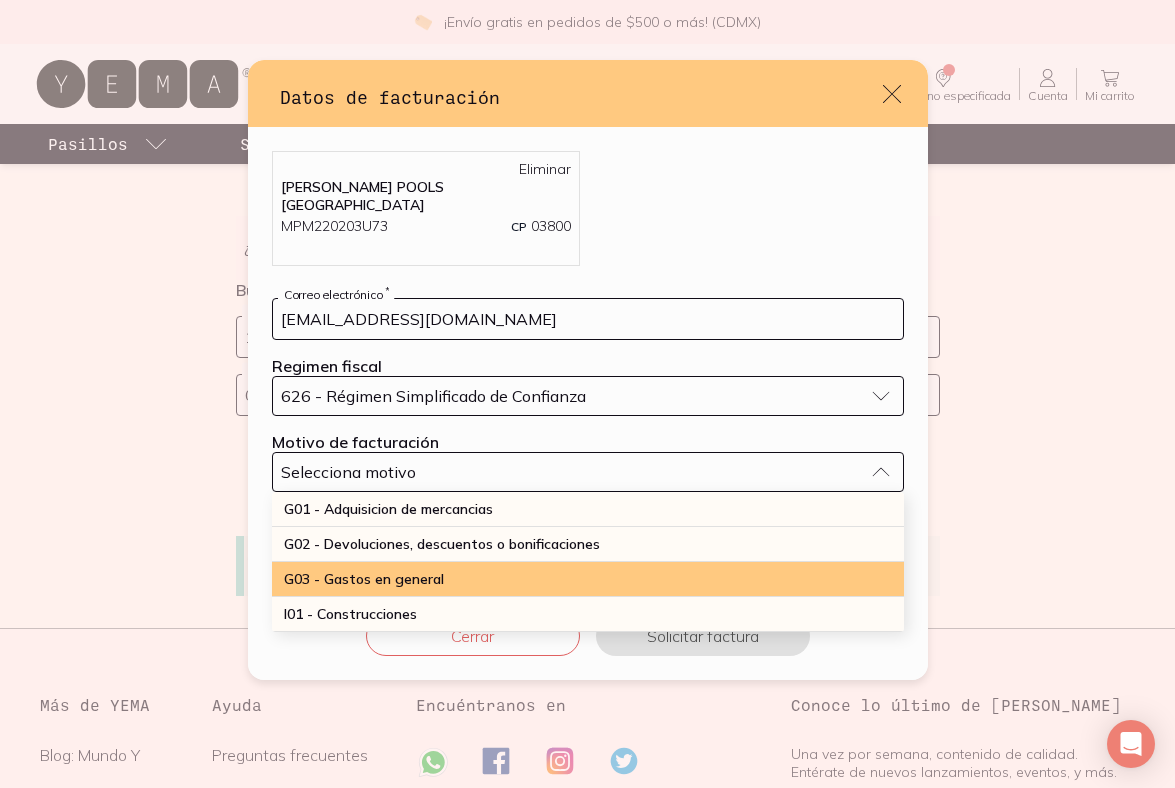 click on "G03 - Gastos en general" at bounding box center (588, 579) 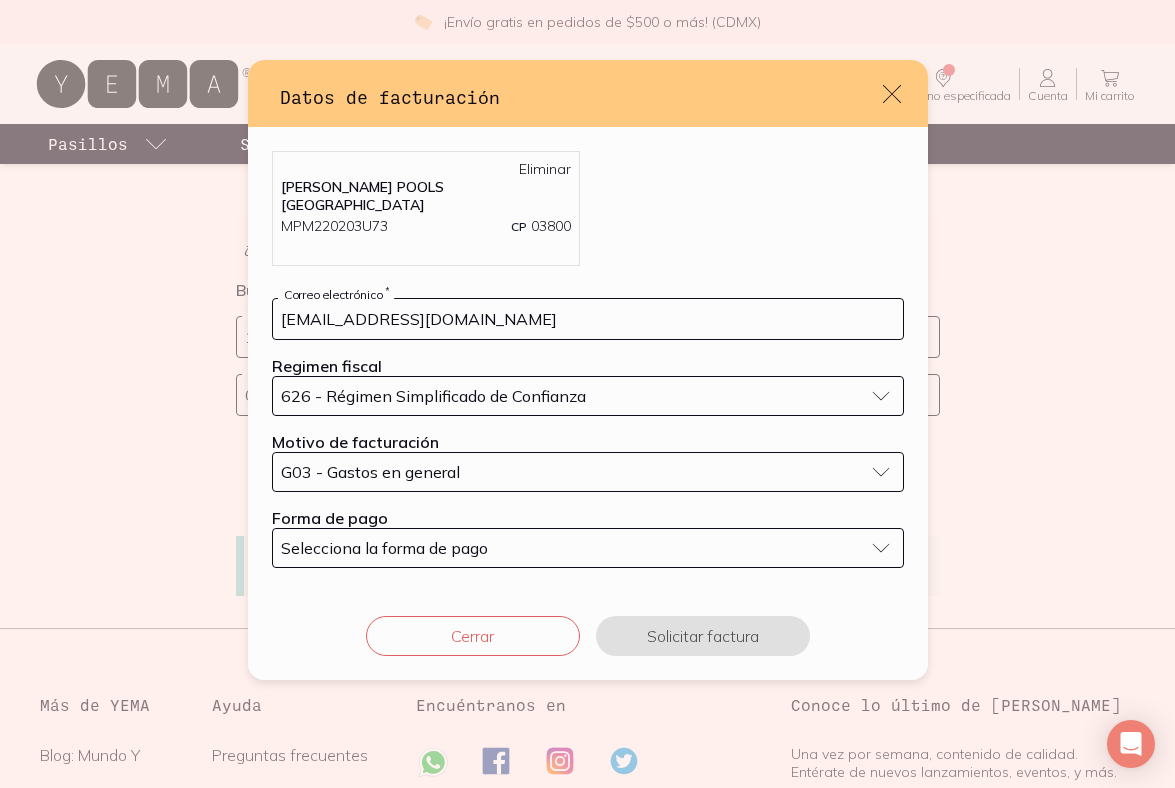 click on "Selecciona la forma de pago" at bounding box center [588, 548] 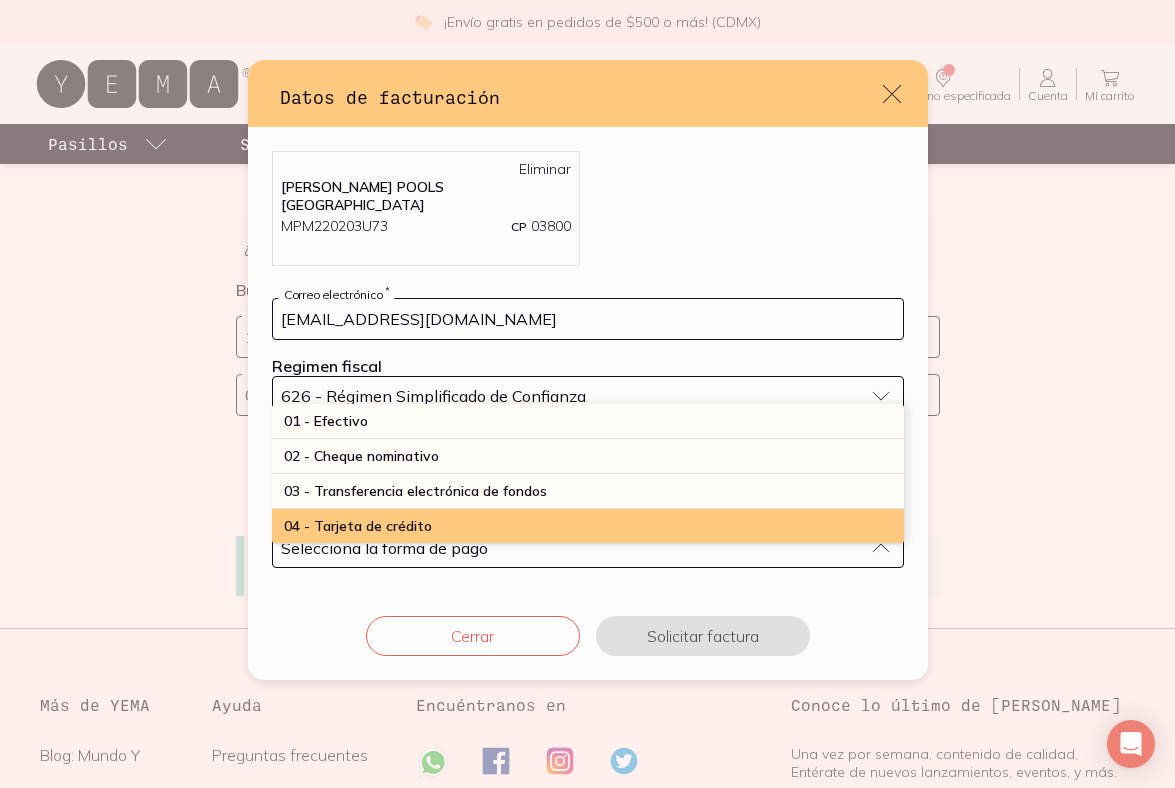 click on "04 - Tarjeta de crédito" at bounding box center [588, 526] 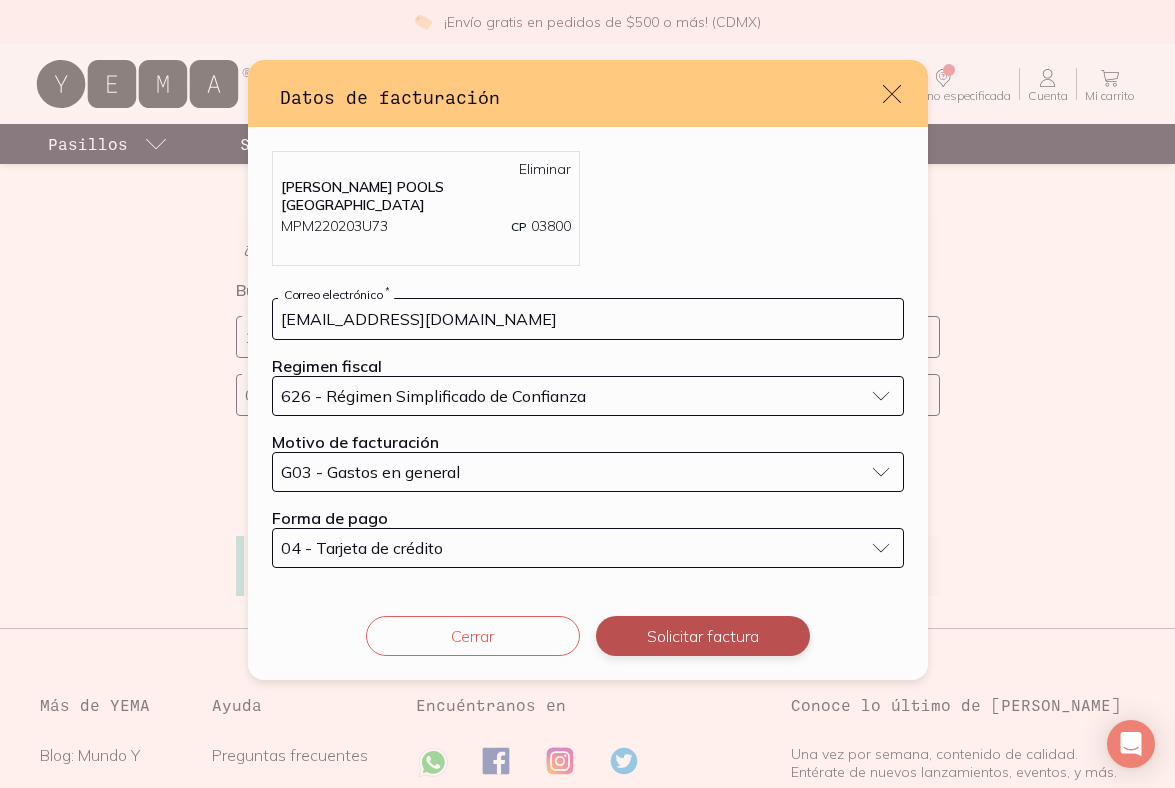 click on "Solicitar factura" at bounding box center [703, 636] 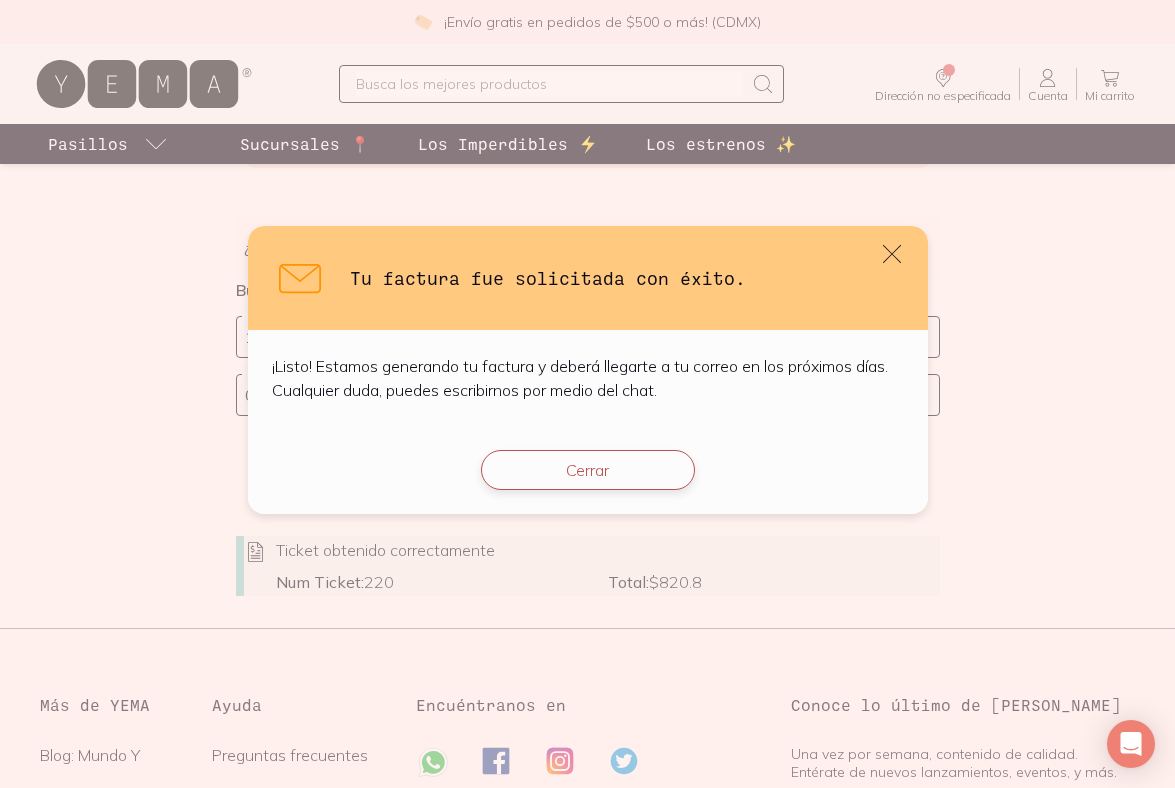 click on "Cerrar" at bounding box center (588, 470) 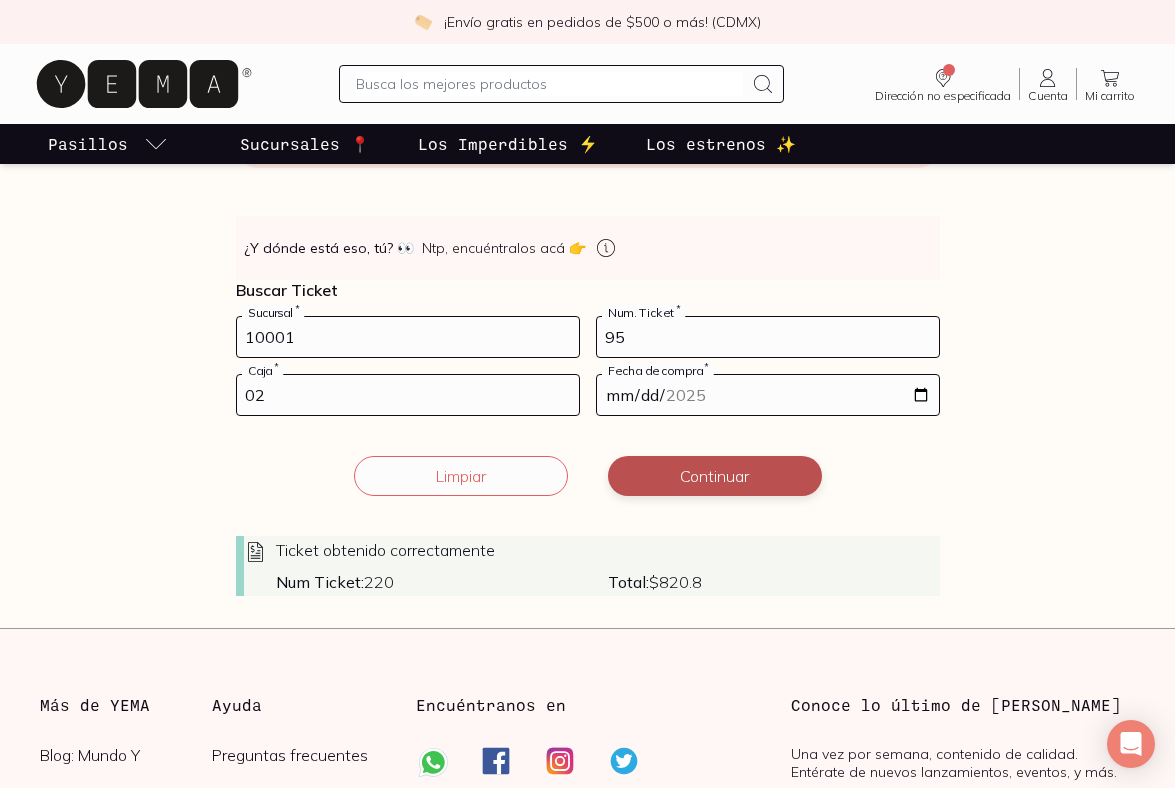 click on "Continuar" at bounding box center (715, 476) 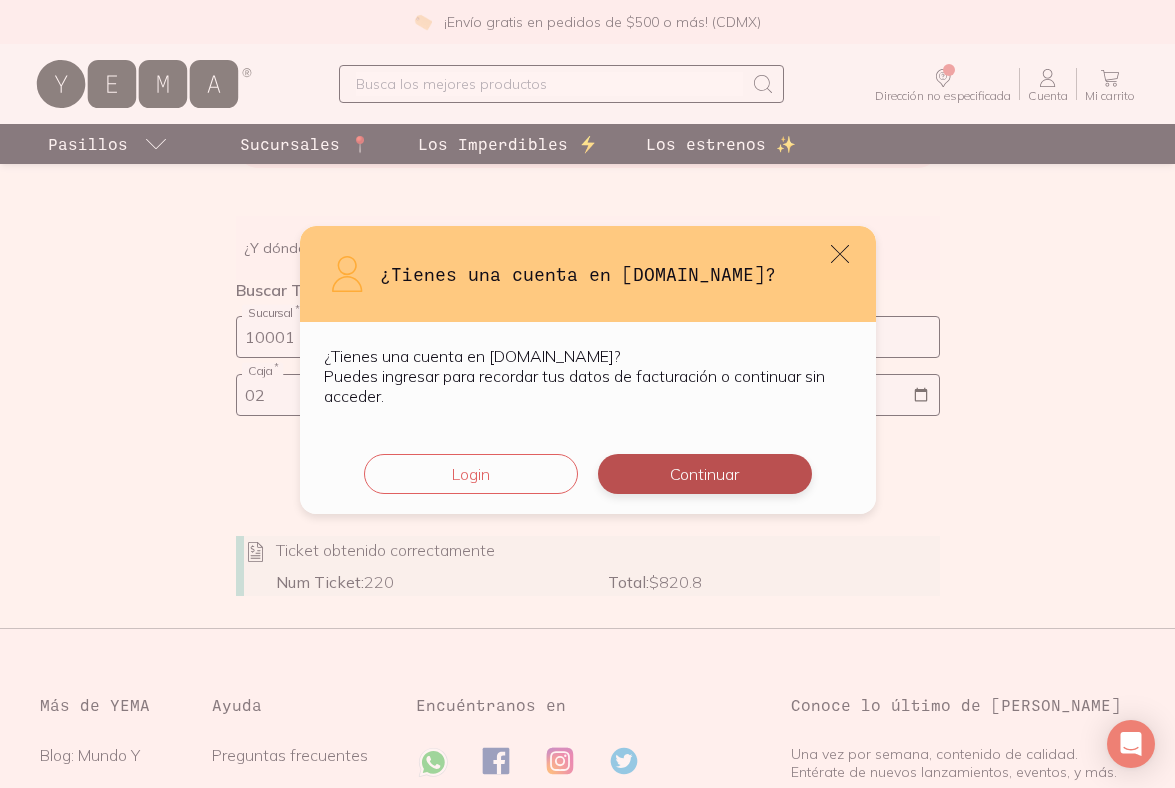 click on "Continuar" at bounding box center [705, 474] 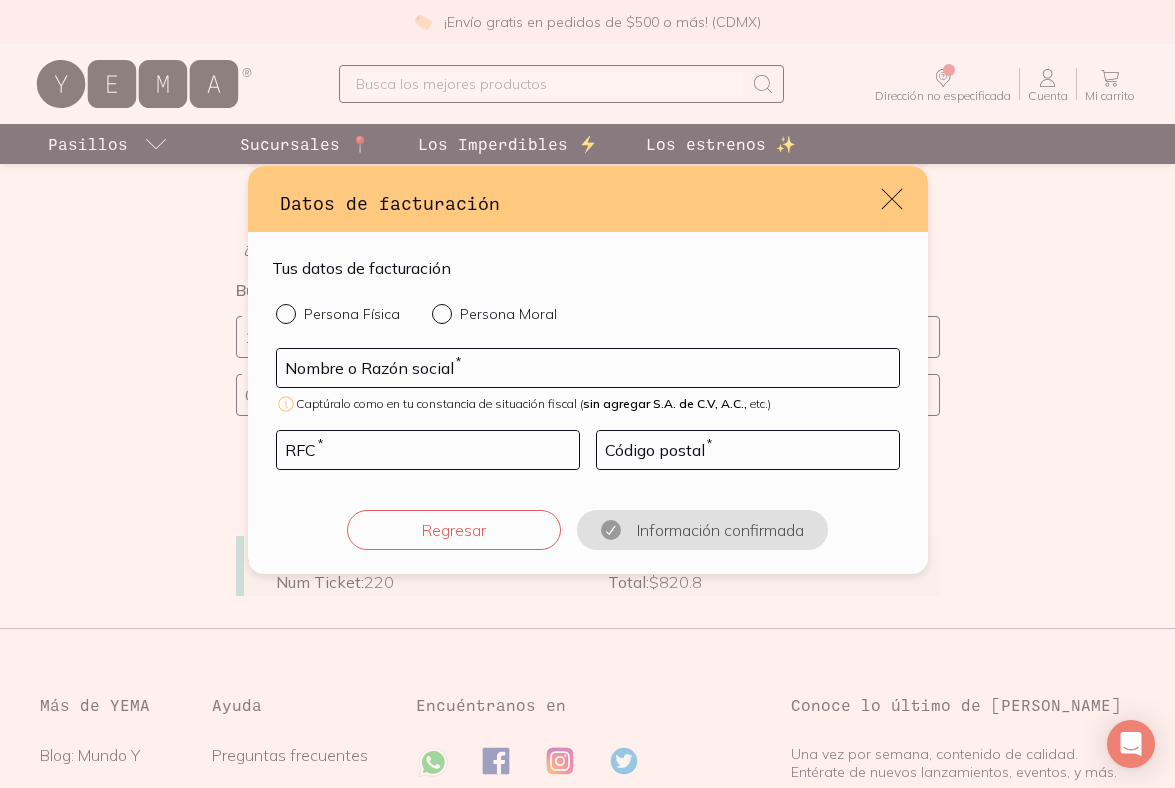 click 